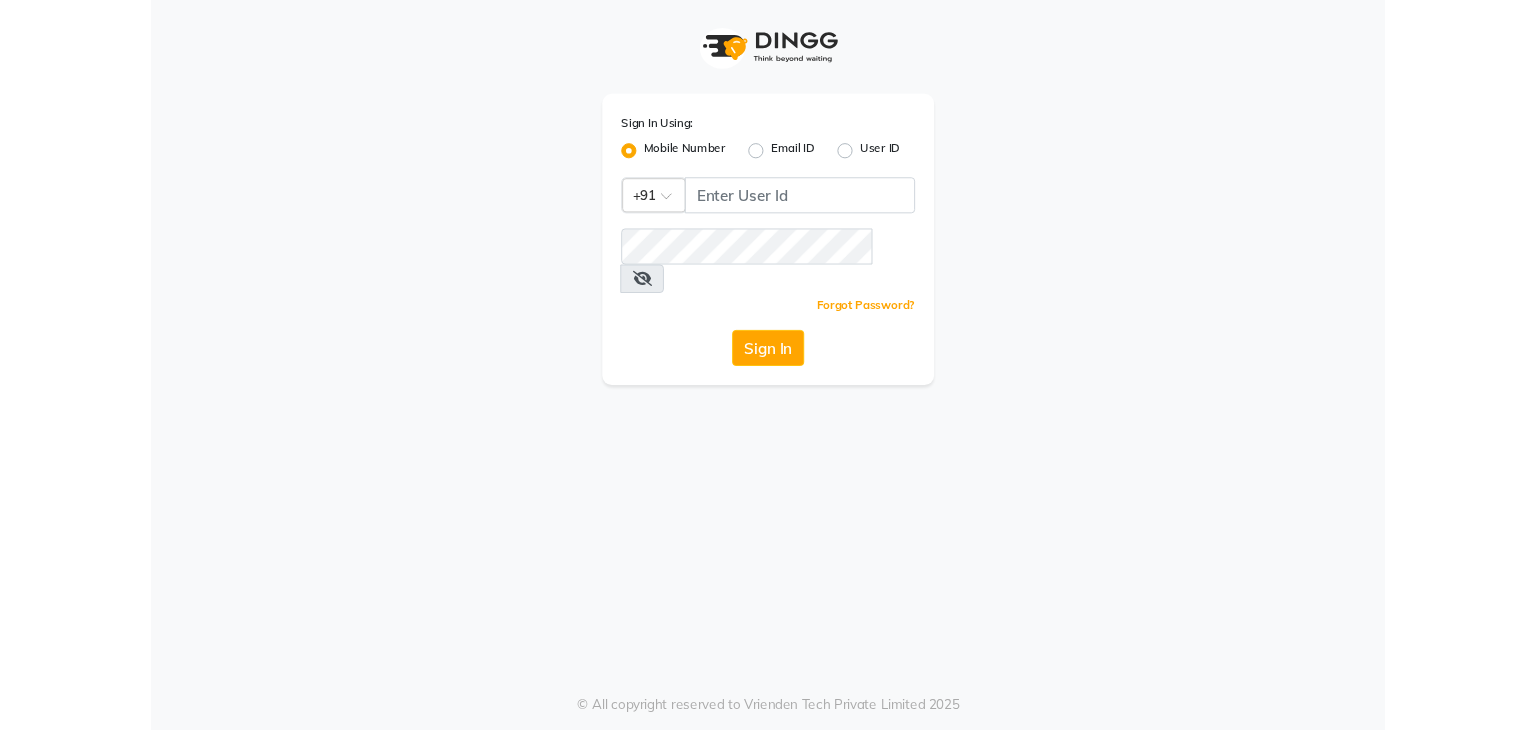 scroll, scrollTop: 0, scrollLeft: 0, axis: both 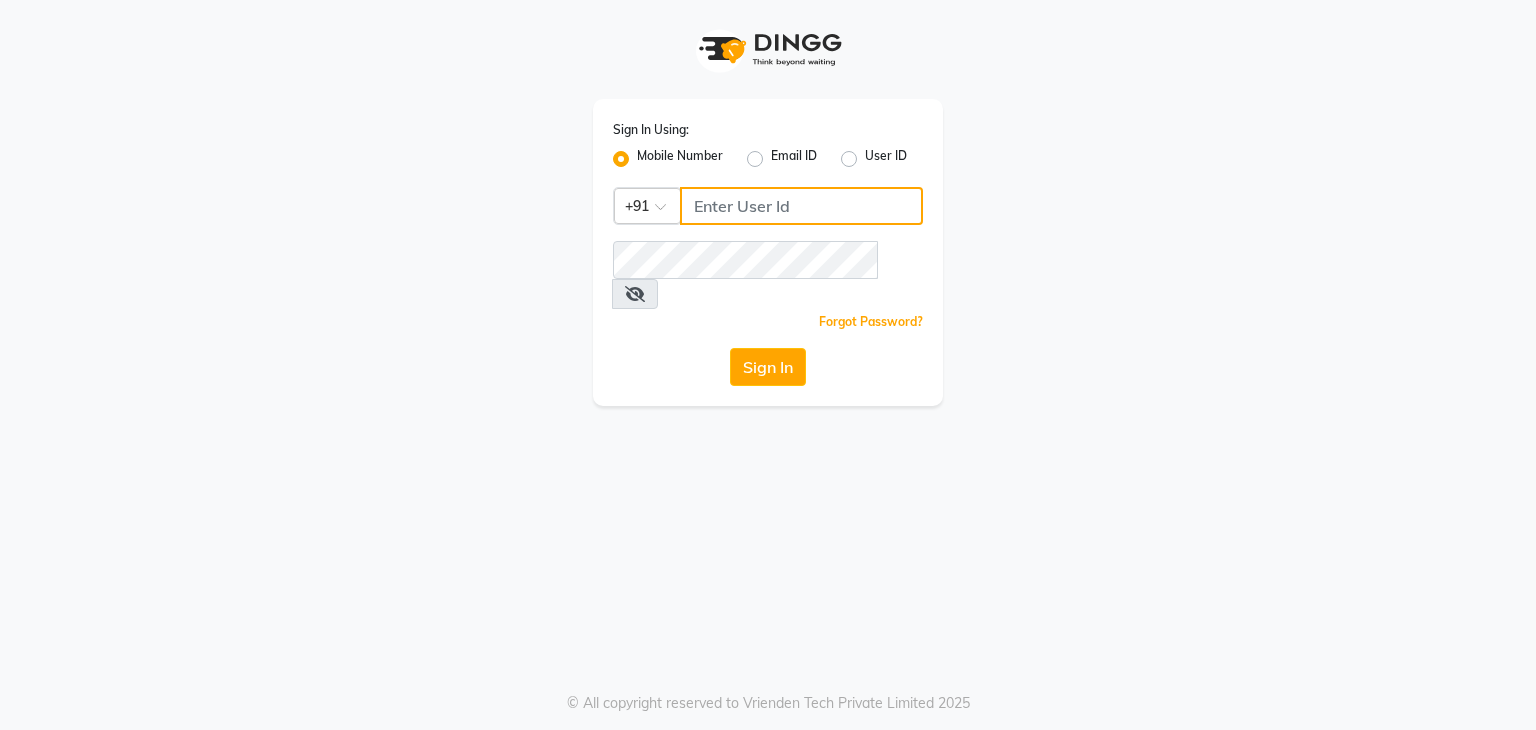 click 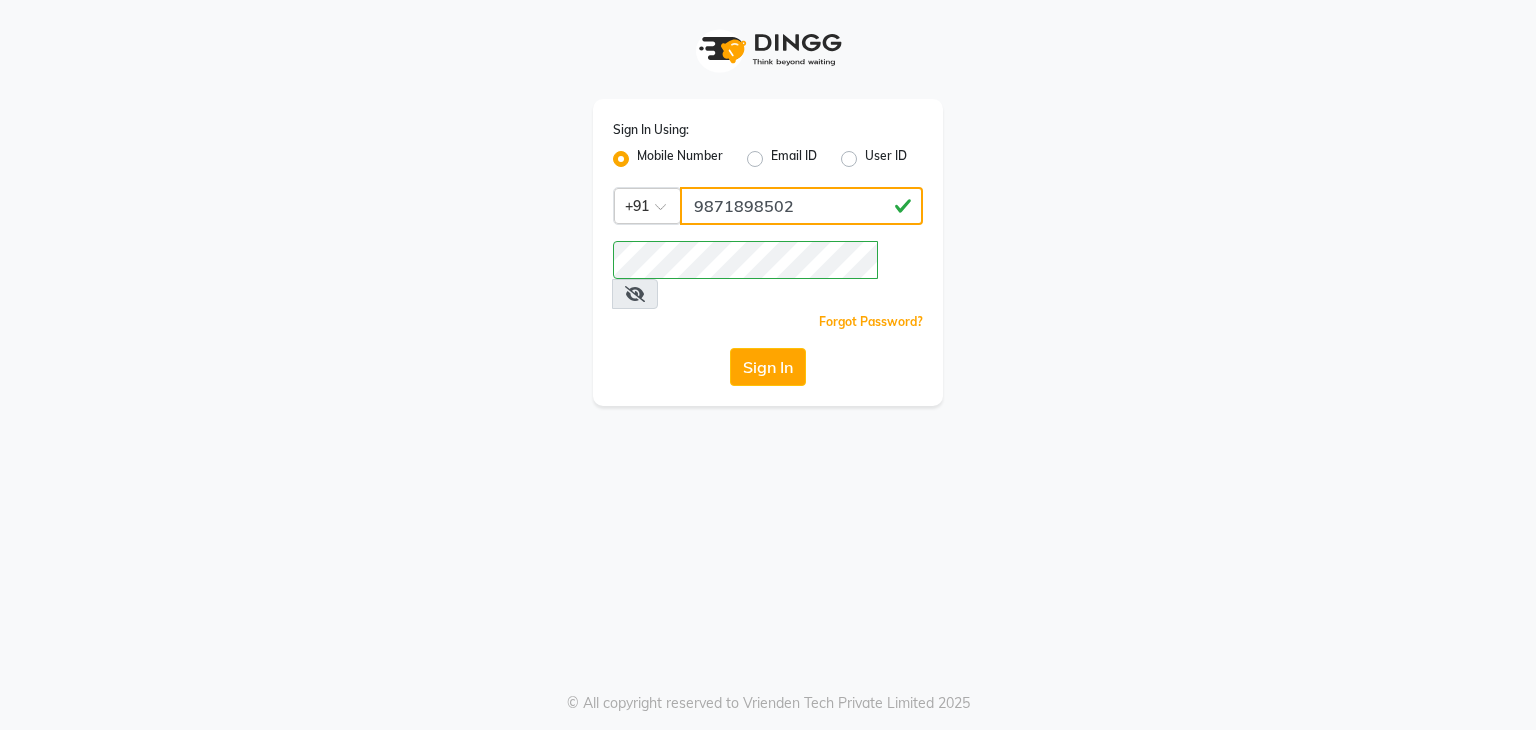 type on "9871898502" 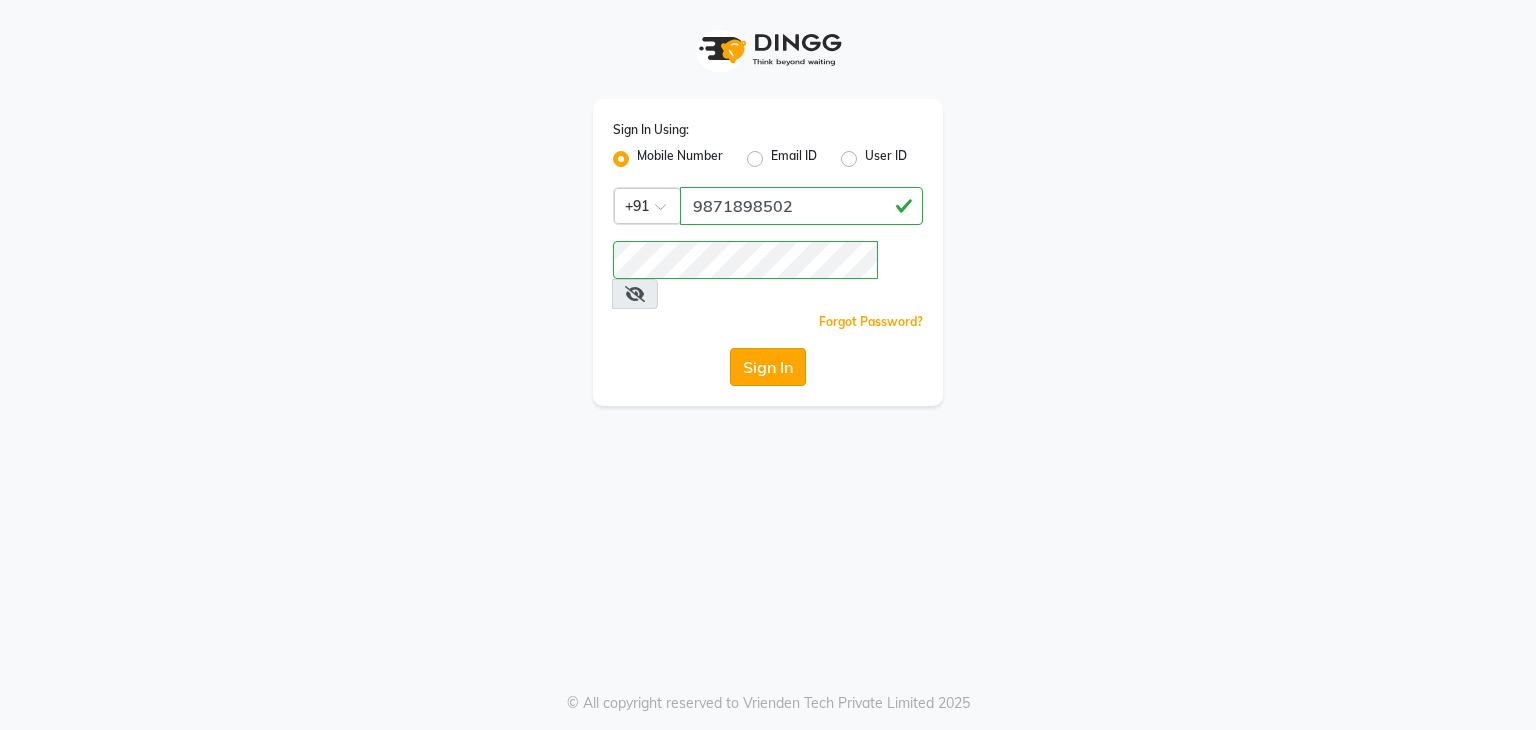 click on "Sign In" 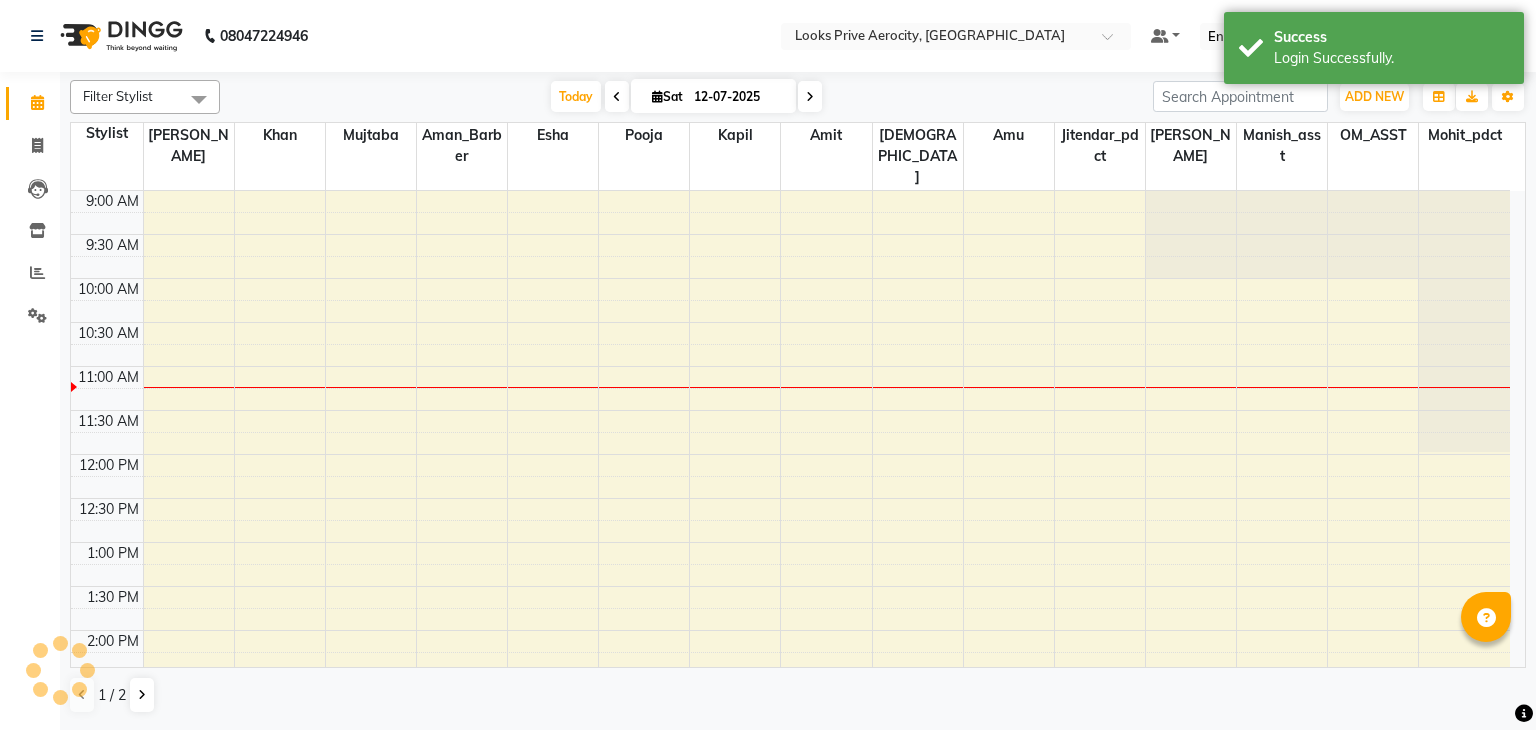 scroll, scrollTop: 175, scrollLeft: 0, axis: vertical 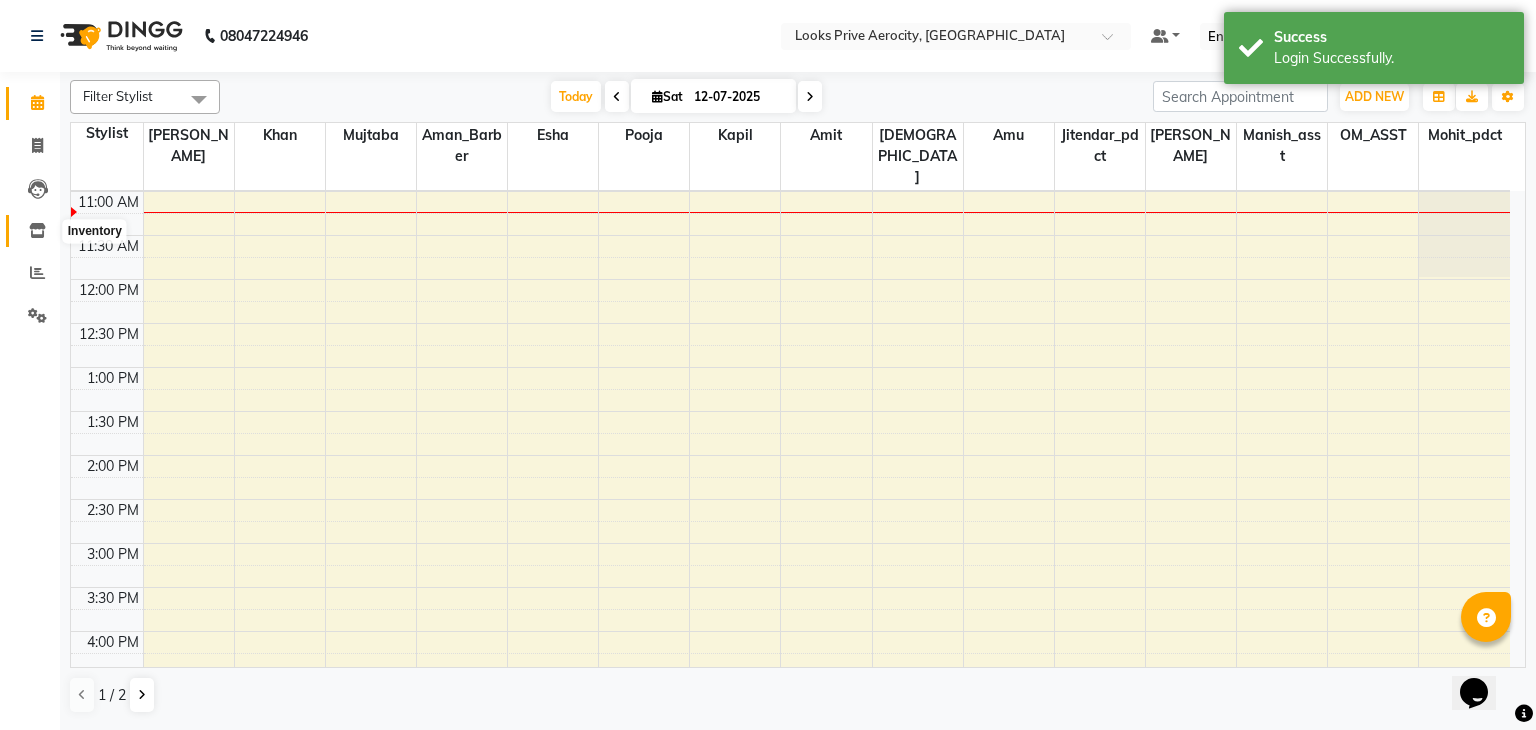 click 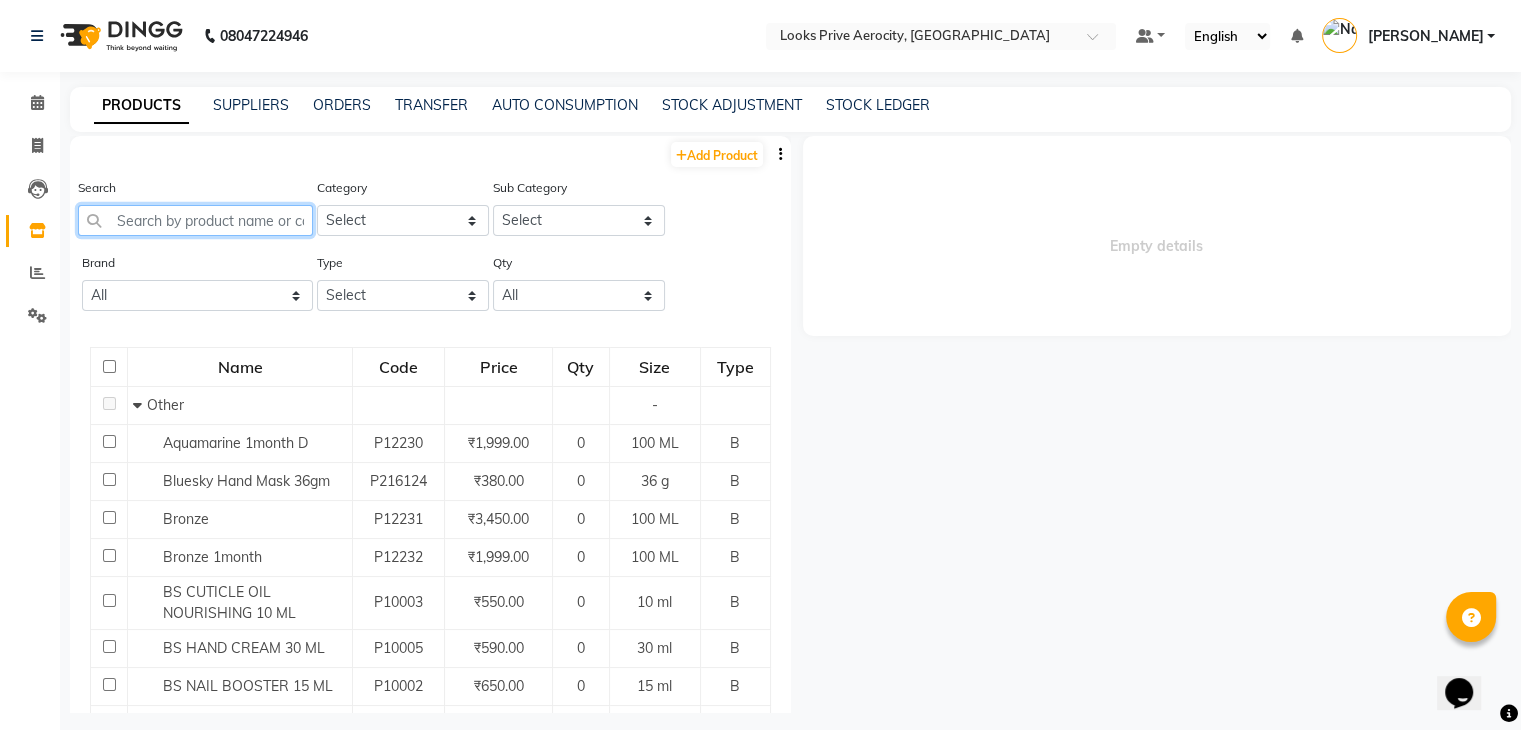 click 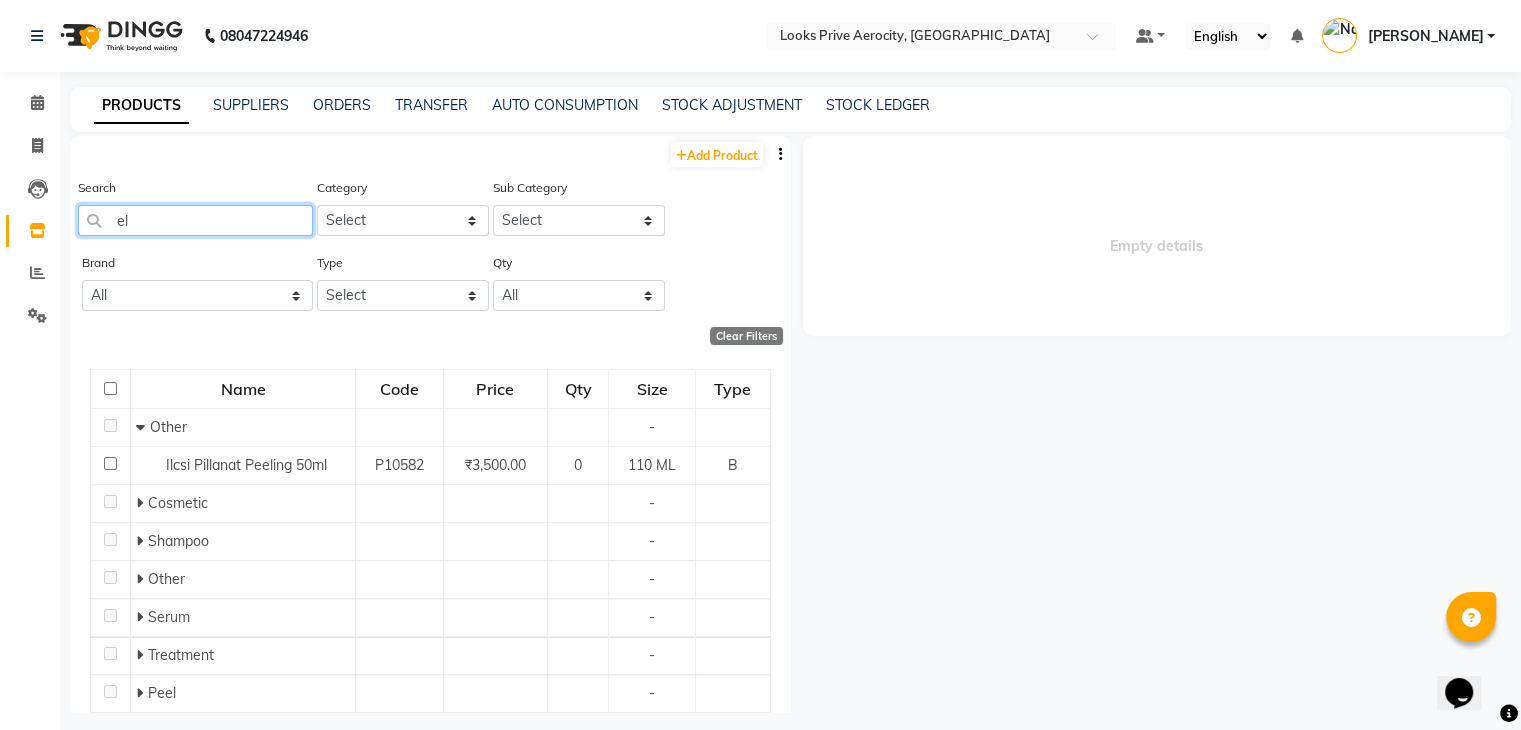 type on "e" 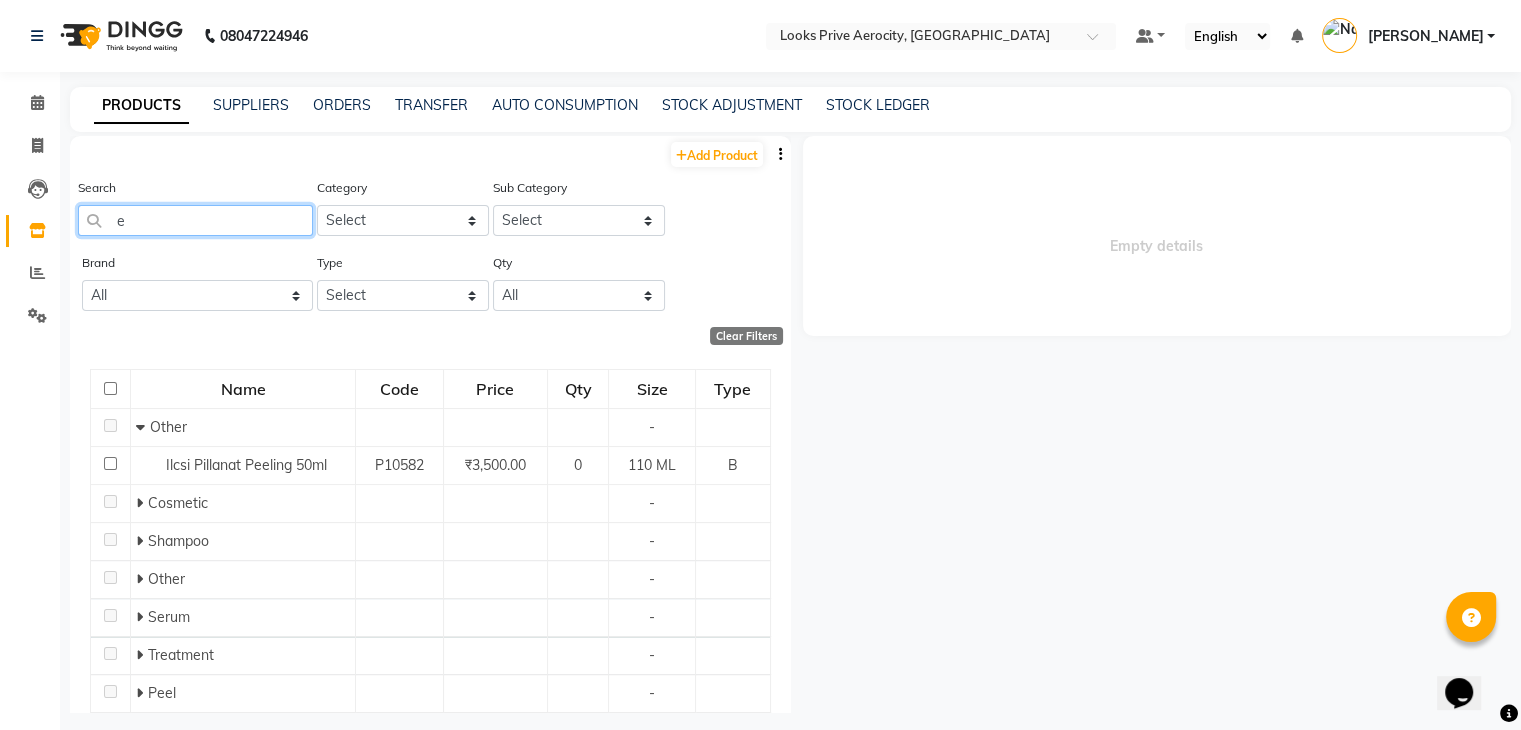 type 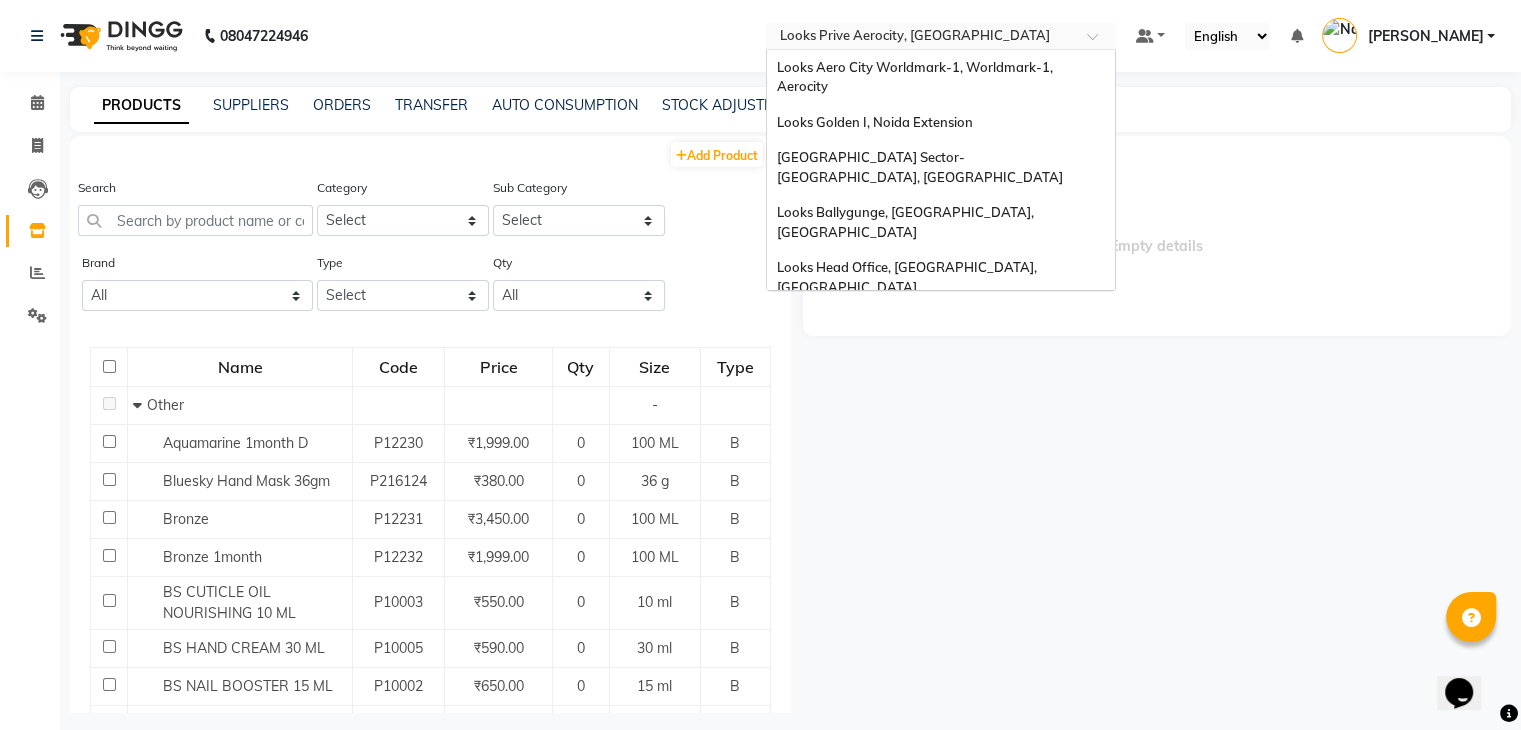 click at bounding box center [921, 38] 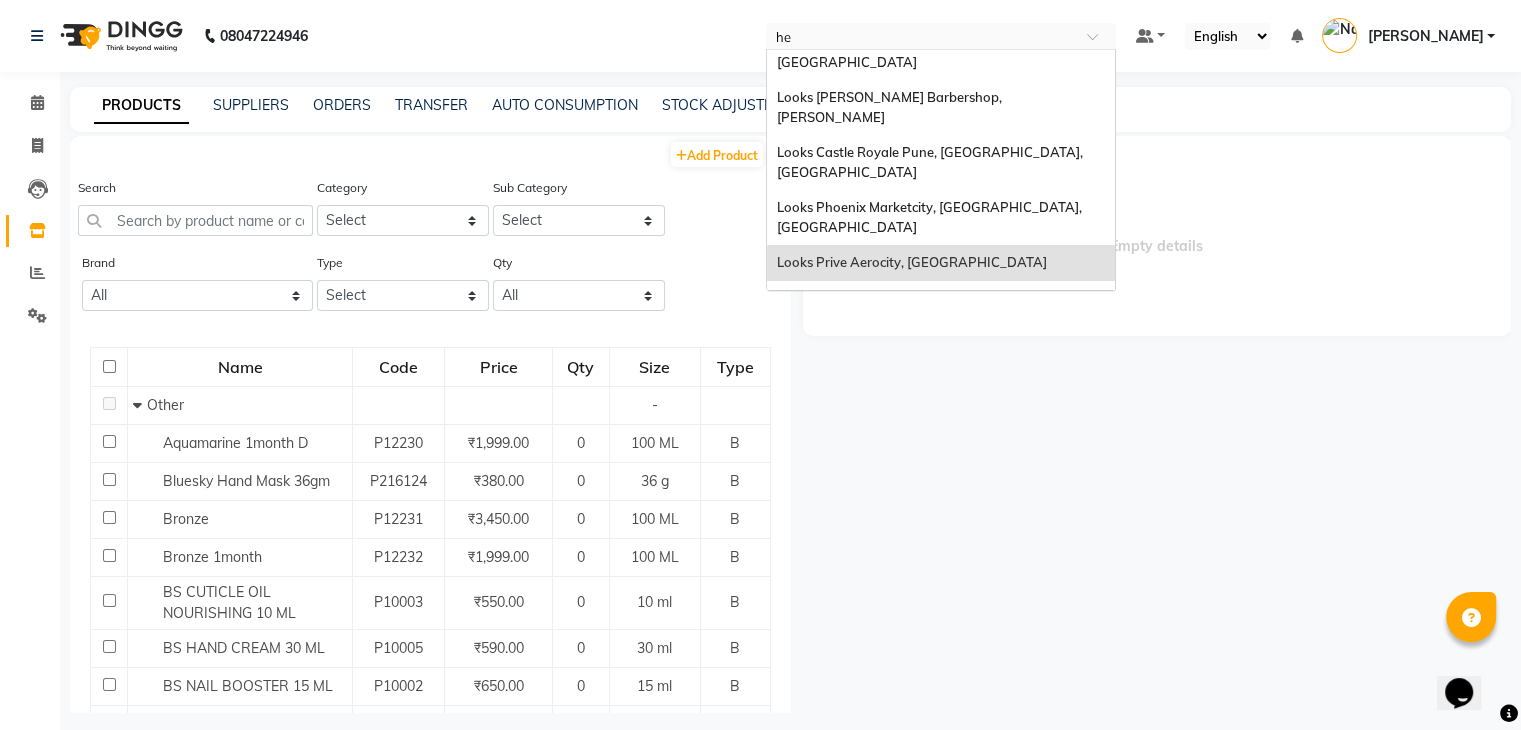 scroll, scrollTop: 0, scrollLeft: 0, axis: both 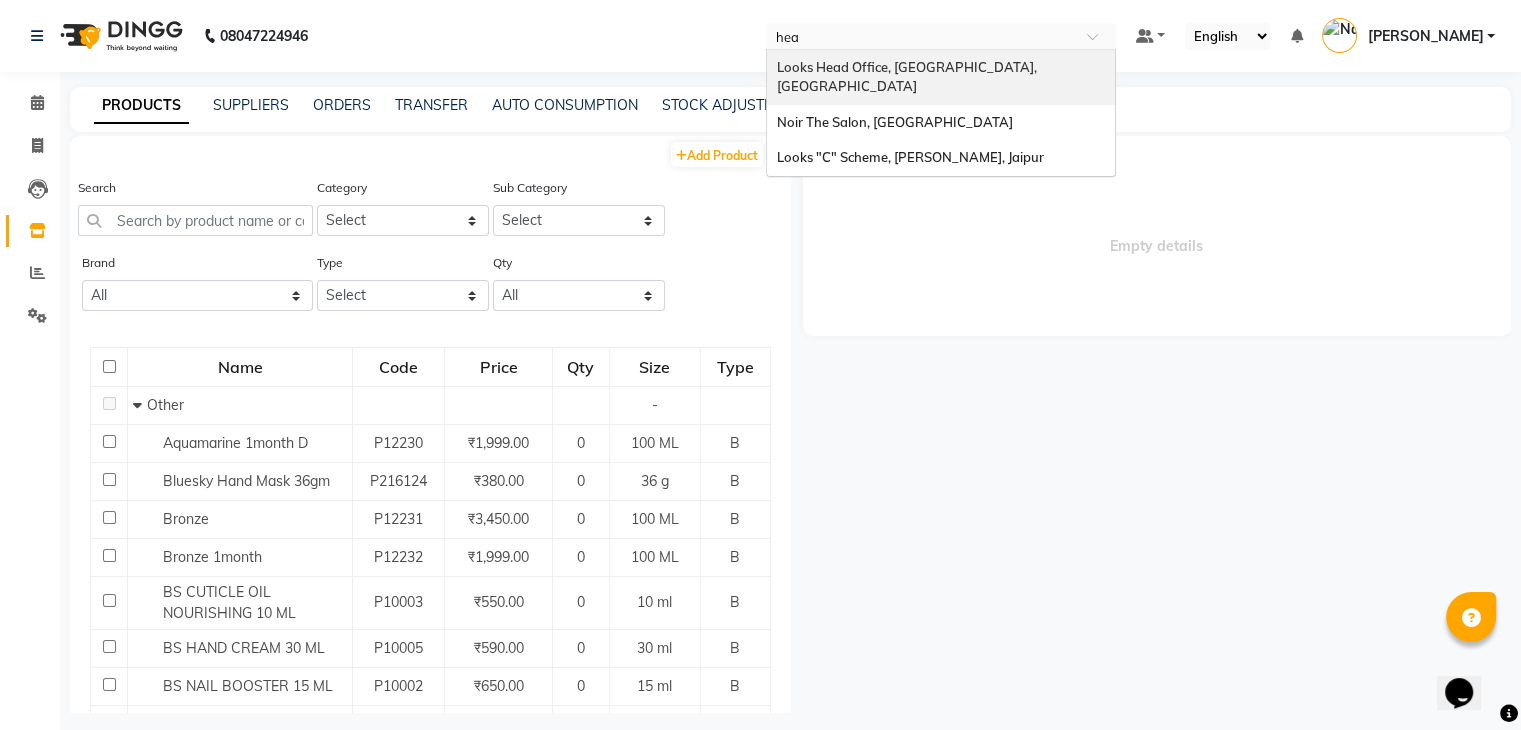 type on "head" 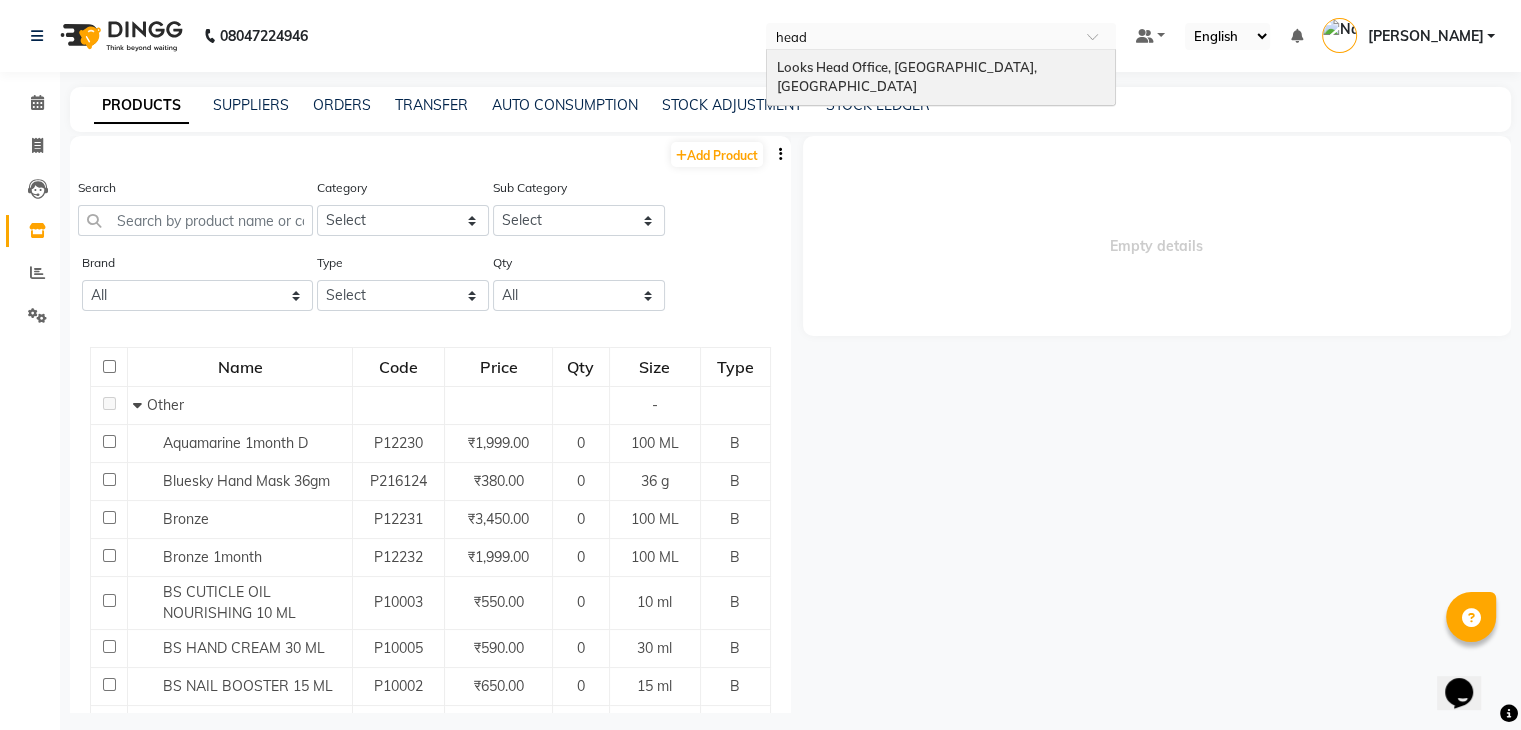click on "Looks Head Office, [GEOGRAPHIC_DATA], [GEOGRAPHIC_DATA]" at bounding box center (908, 77) 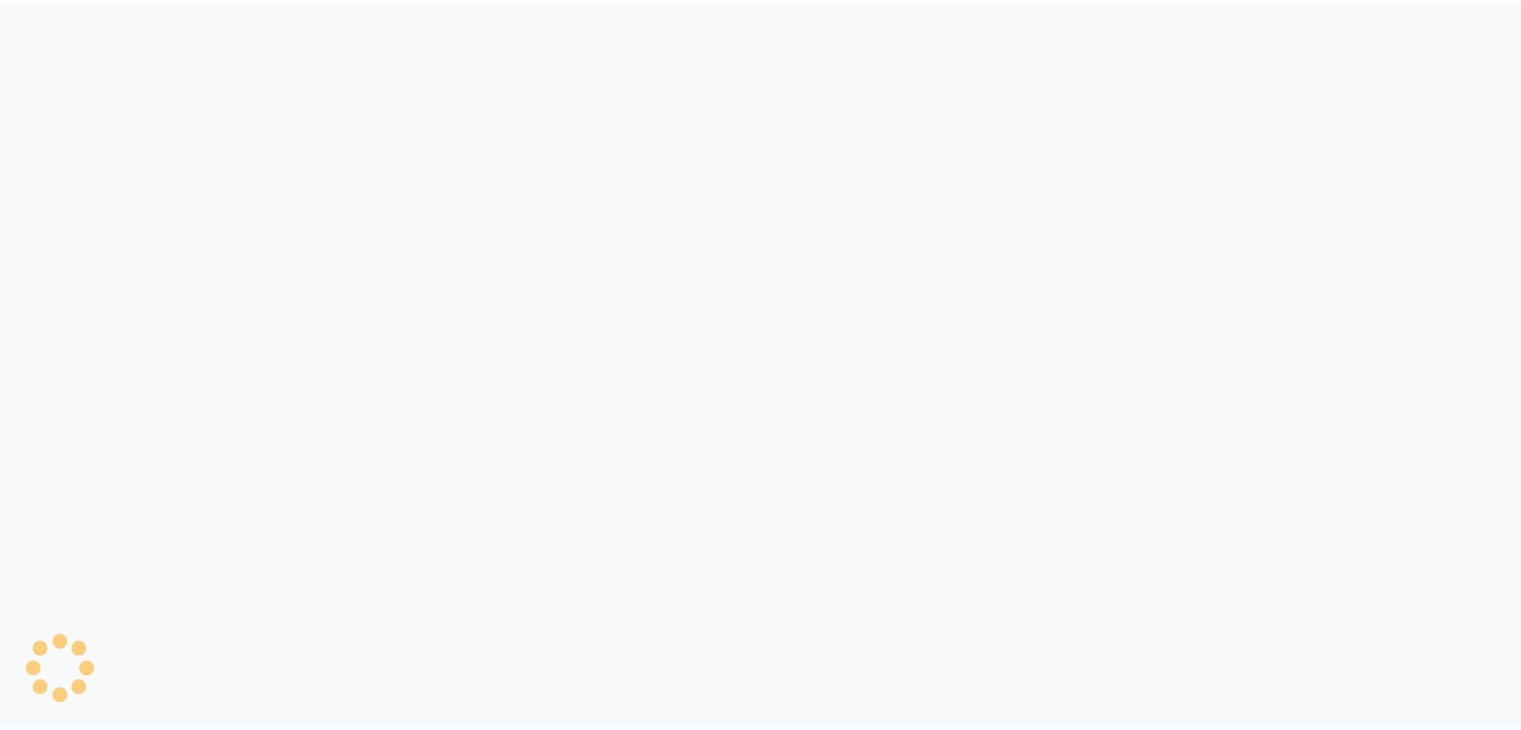scroll, scrollTop: 0, scrollLeft: 0, axis: both 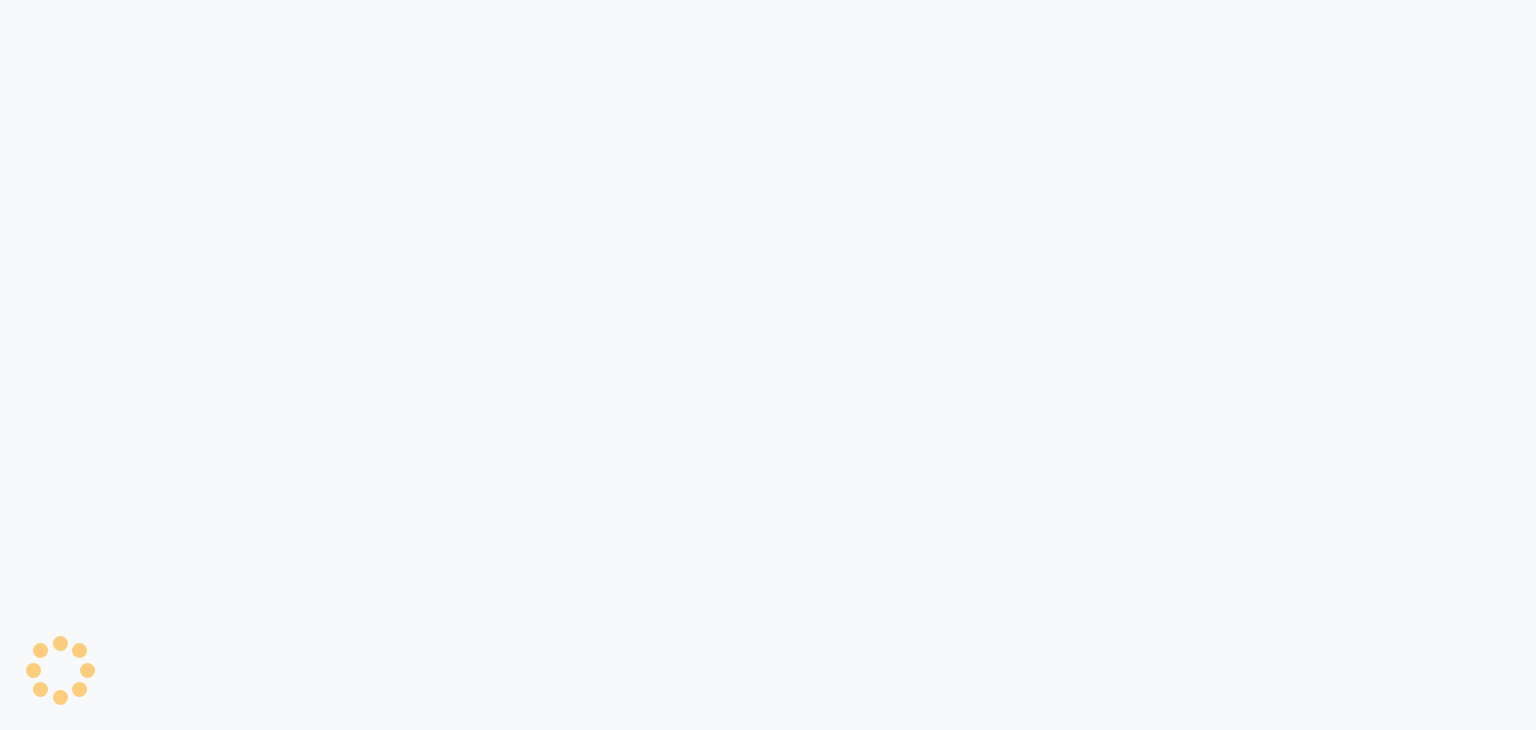 select 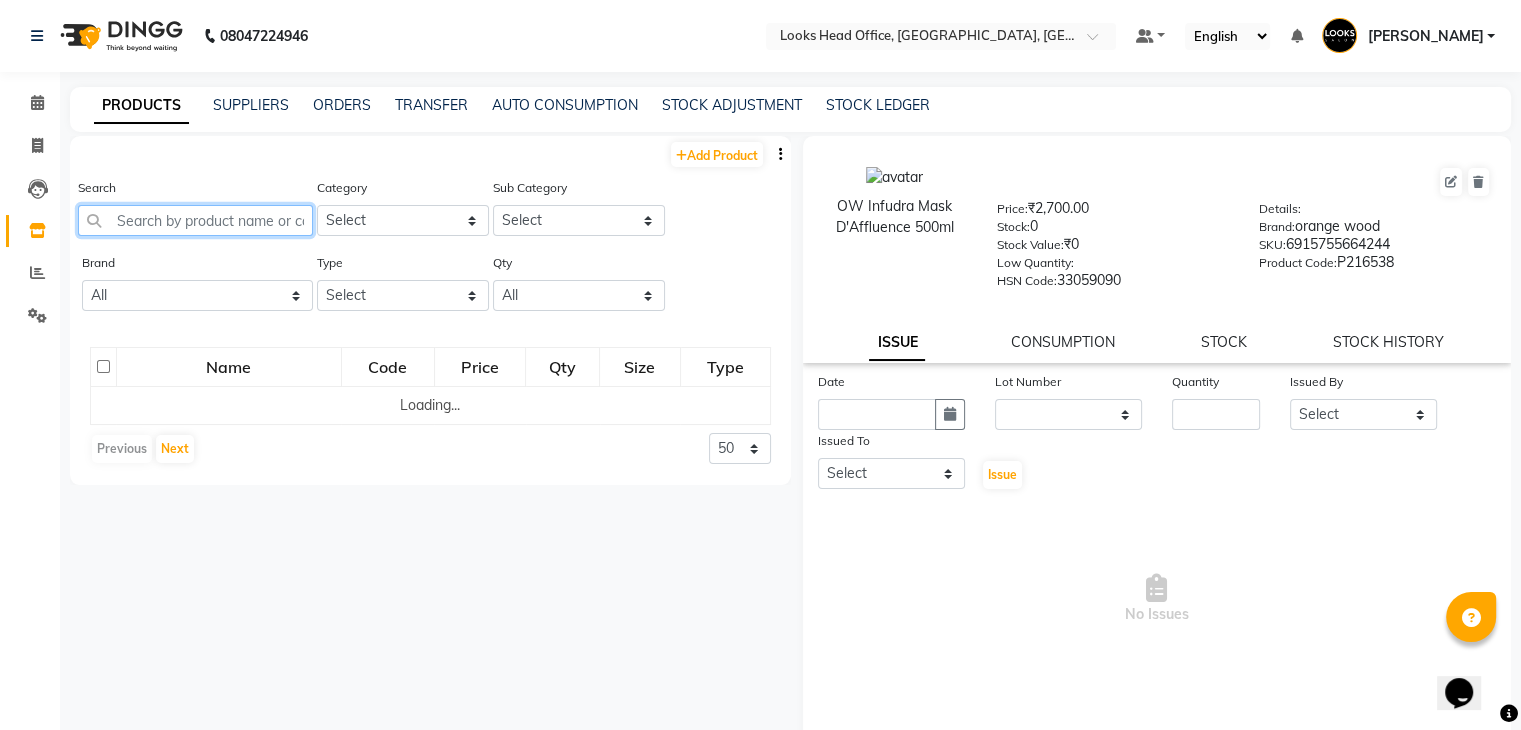 scroll, scrollTop: 0, scrollLeft: 0, axis: both 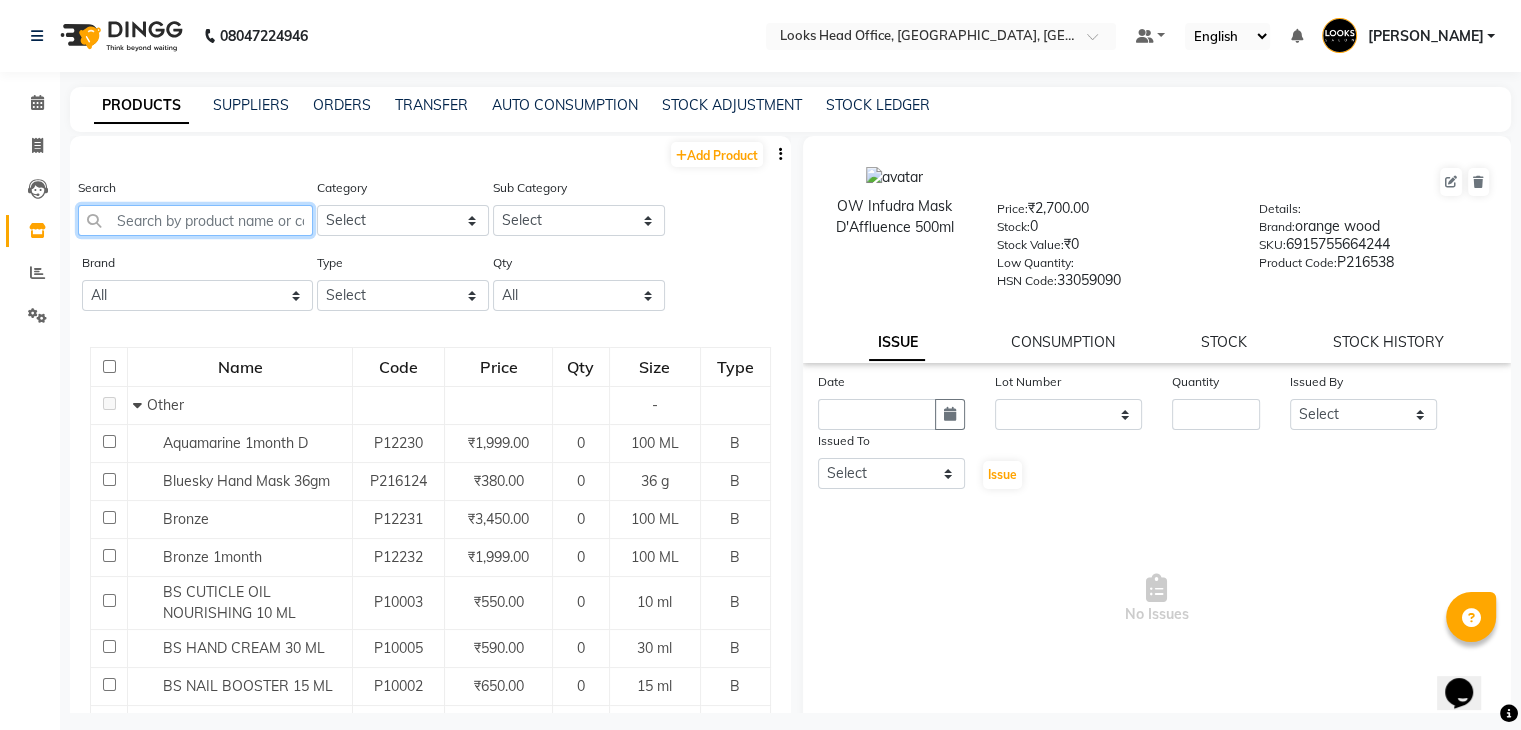 type on "h" 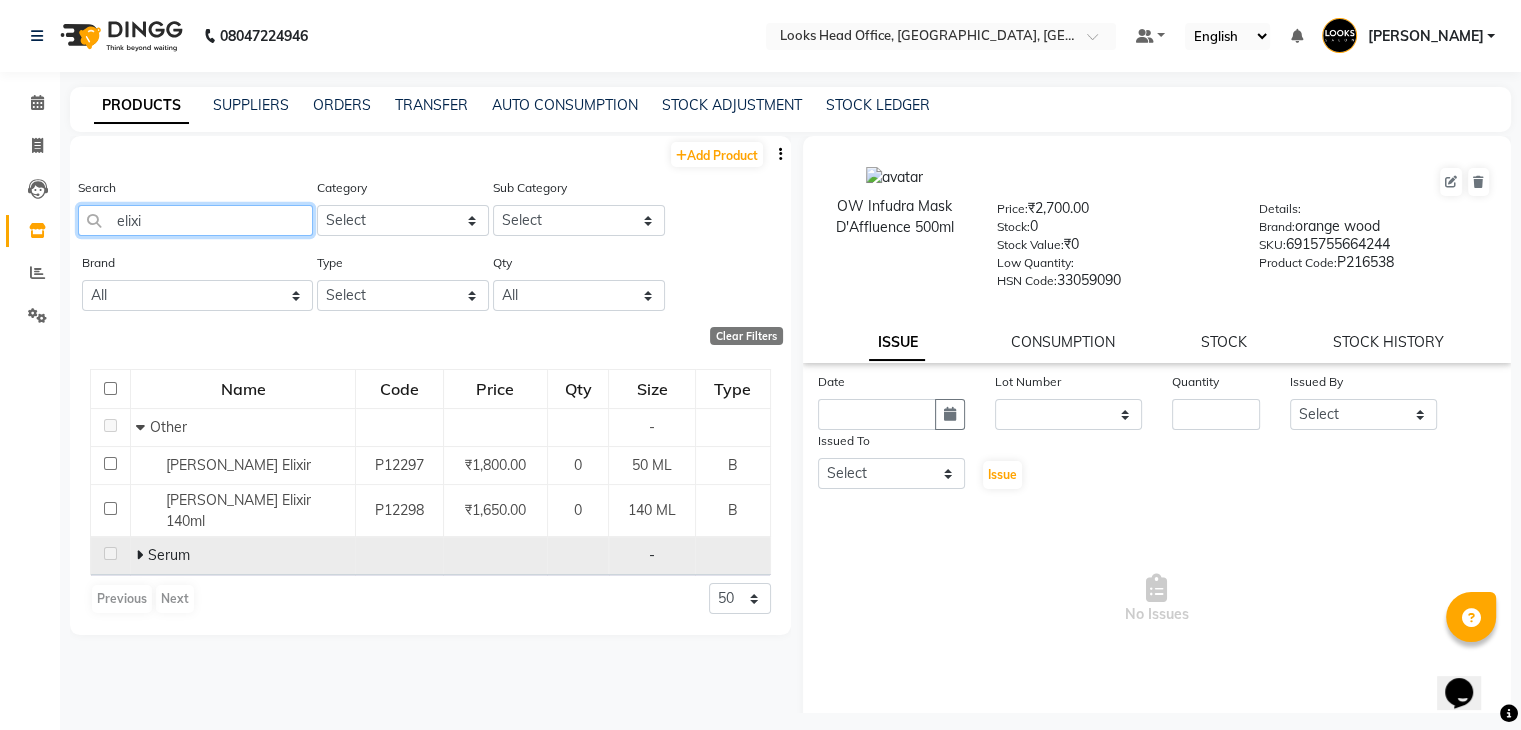 type on "elixi" 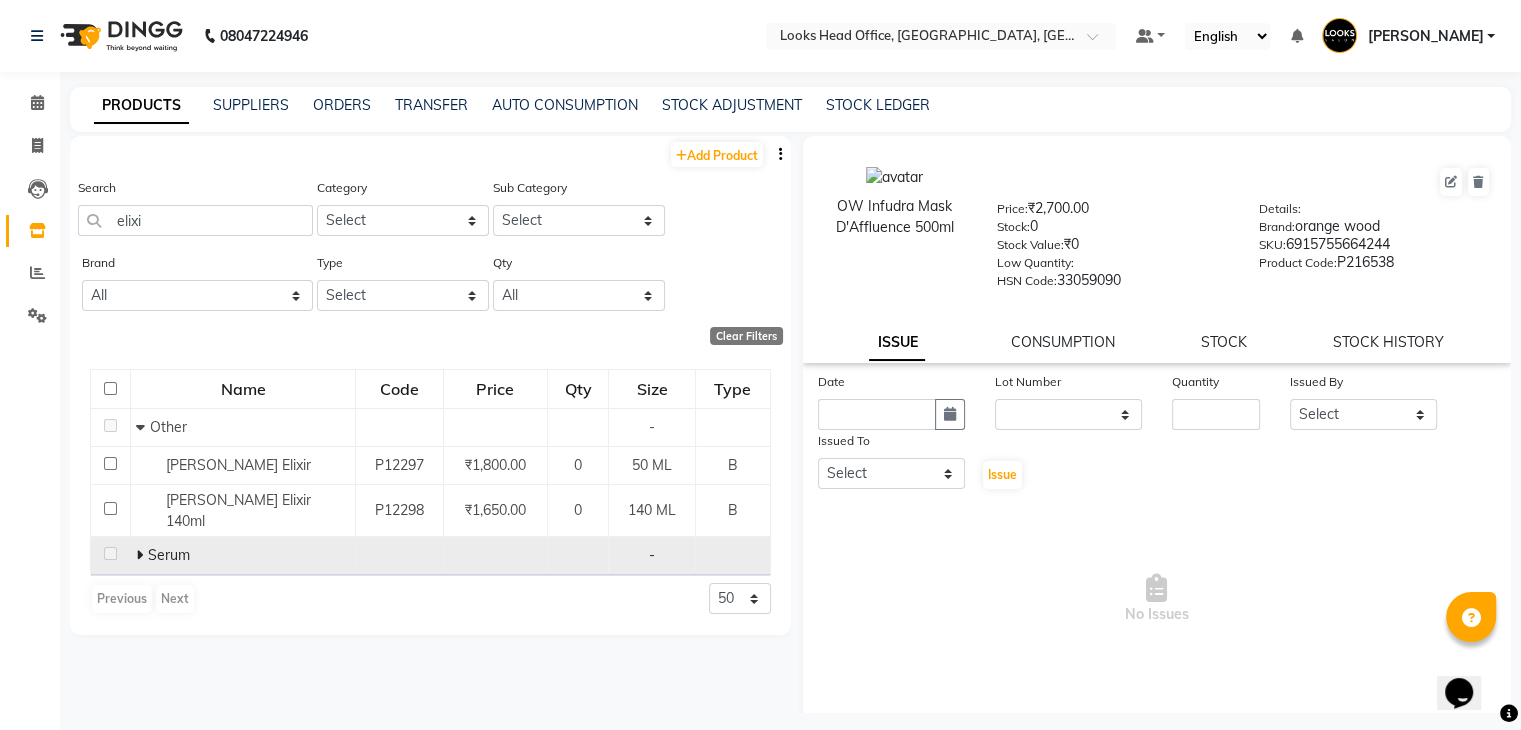 click 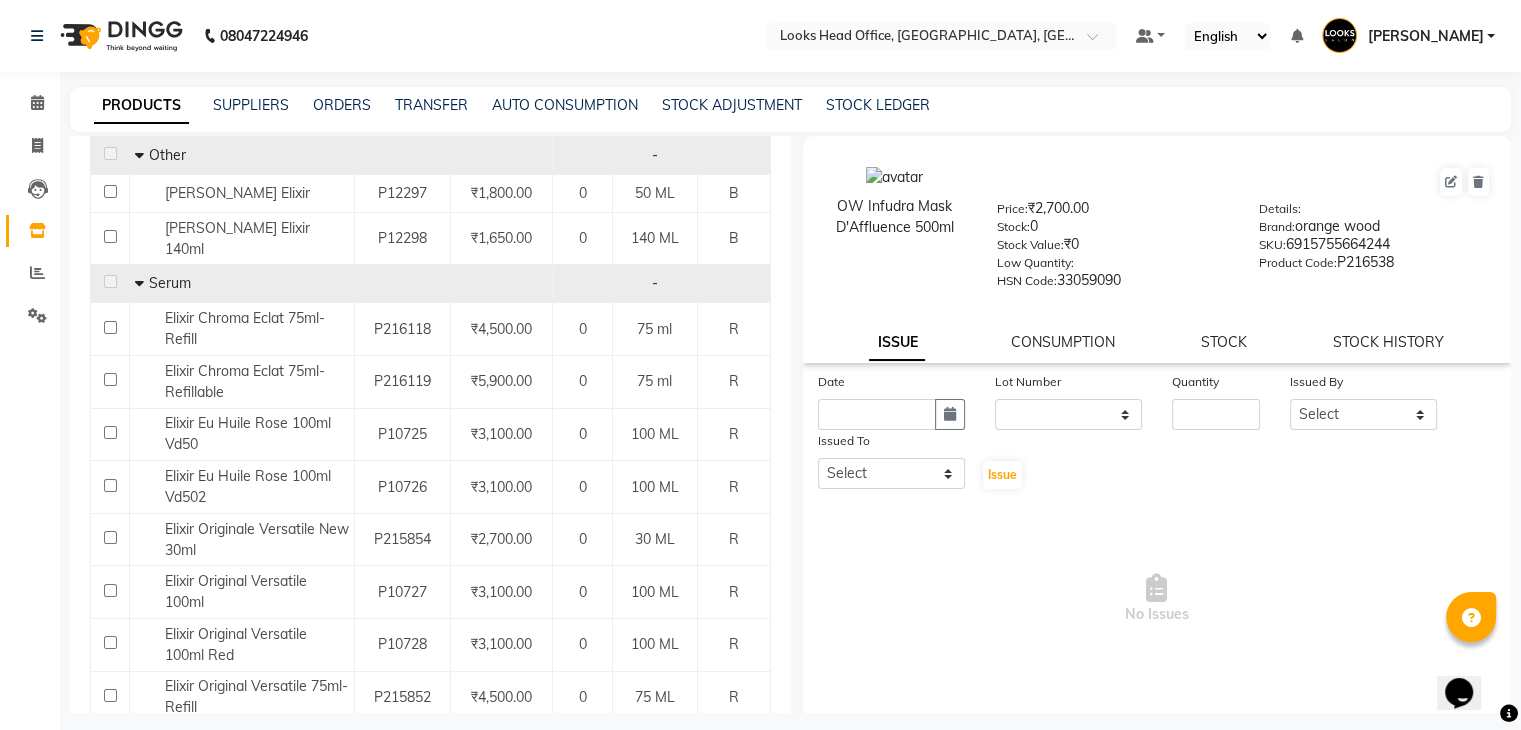 scroll, scrollTop: 300, scrollLeft: 0, axis: vertical 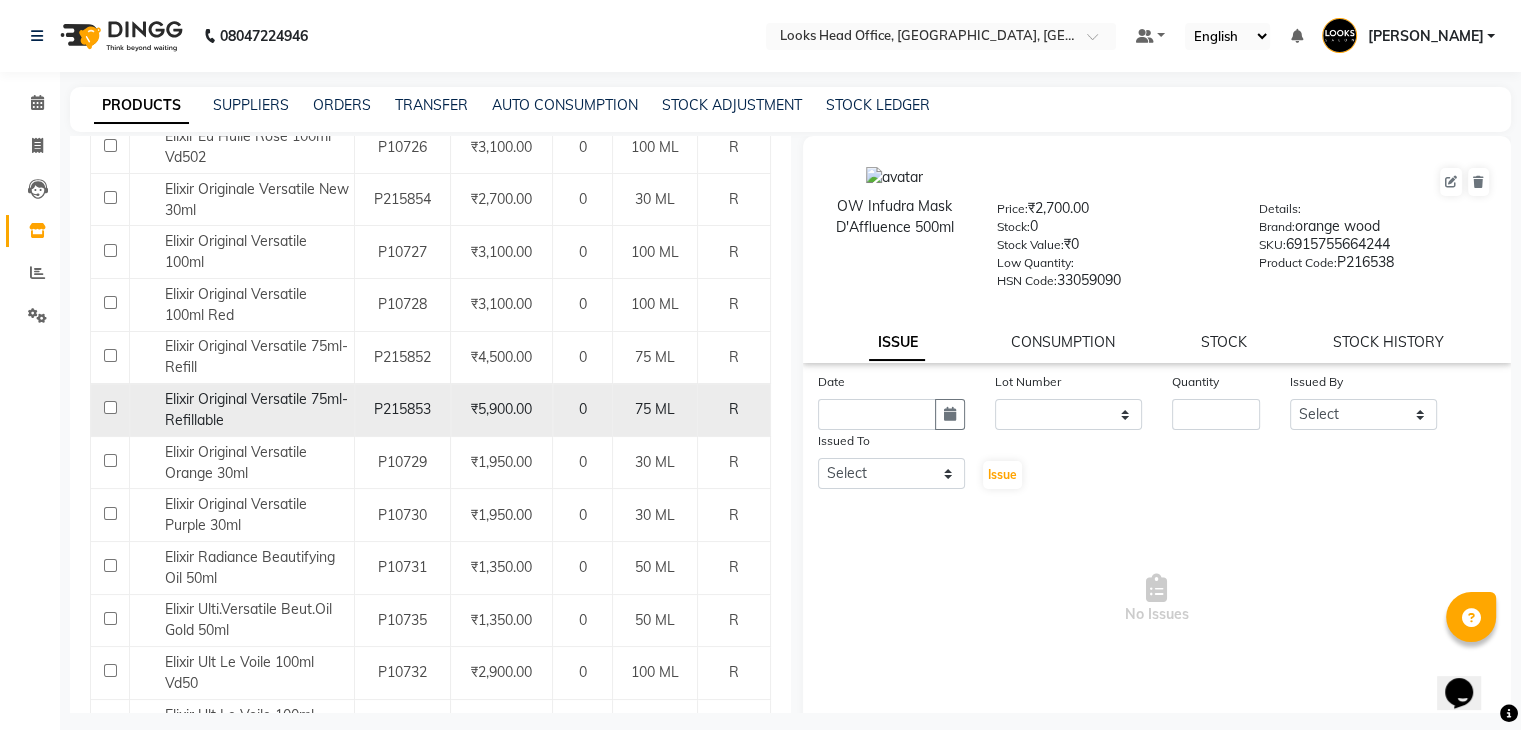 click 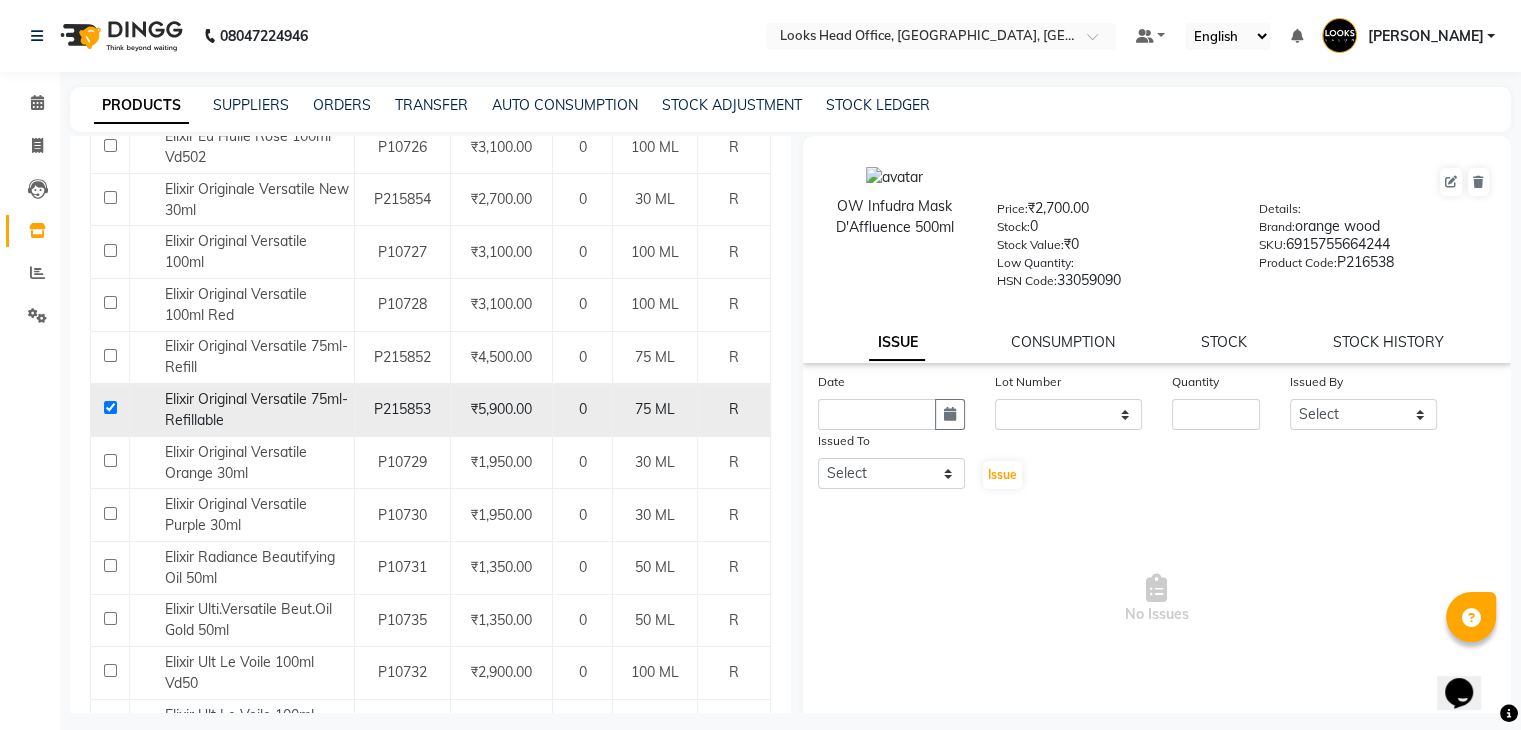 checkbox on "true" 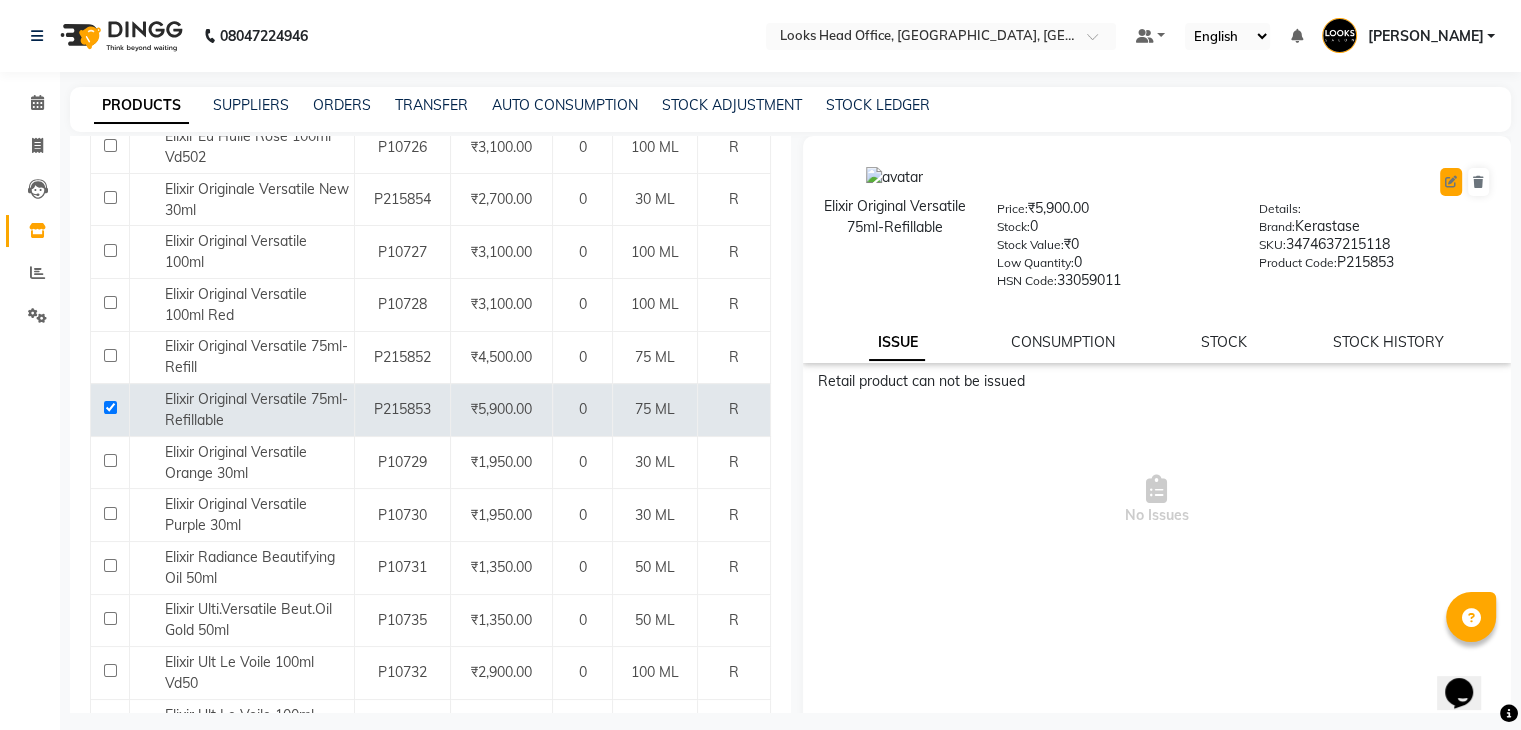 click 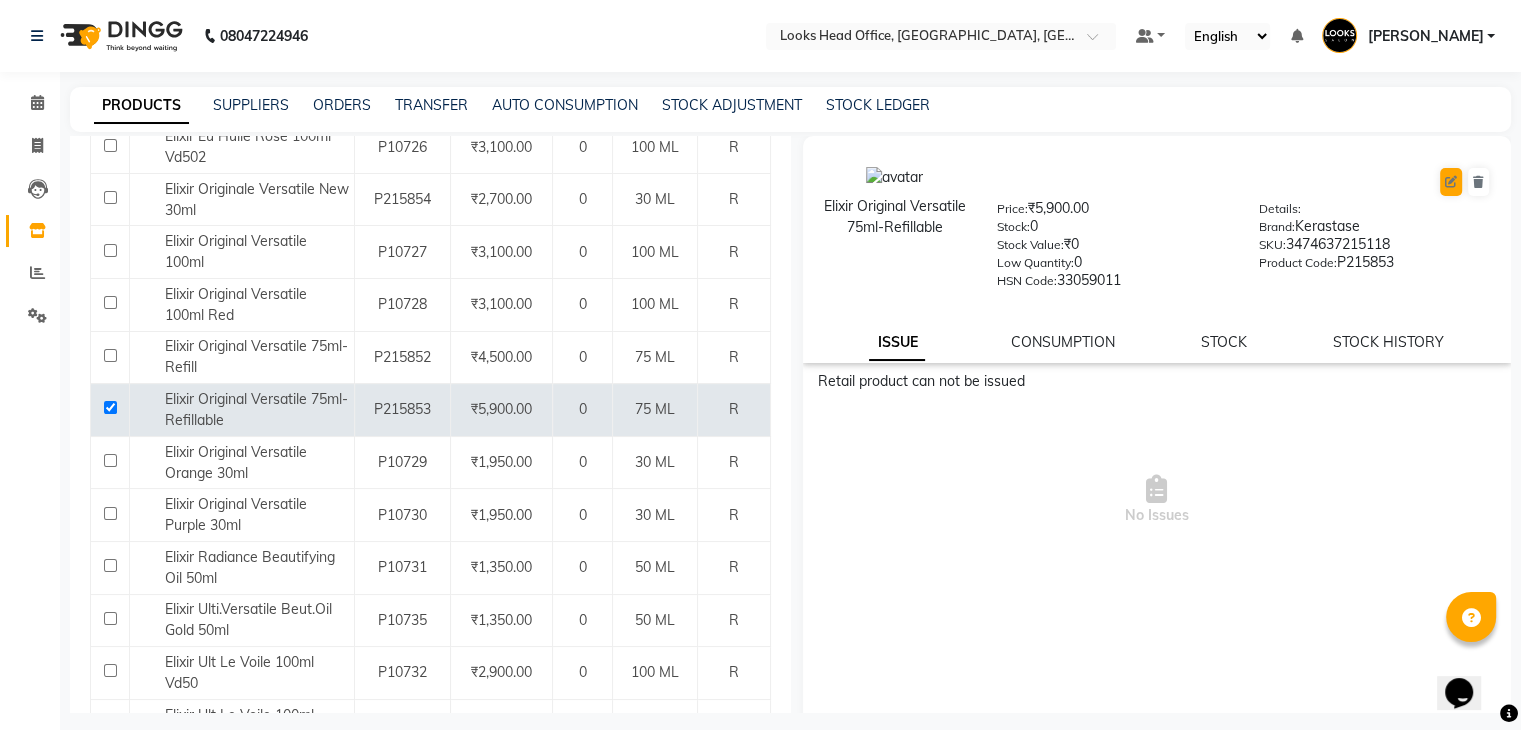select on "R" 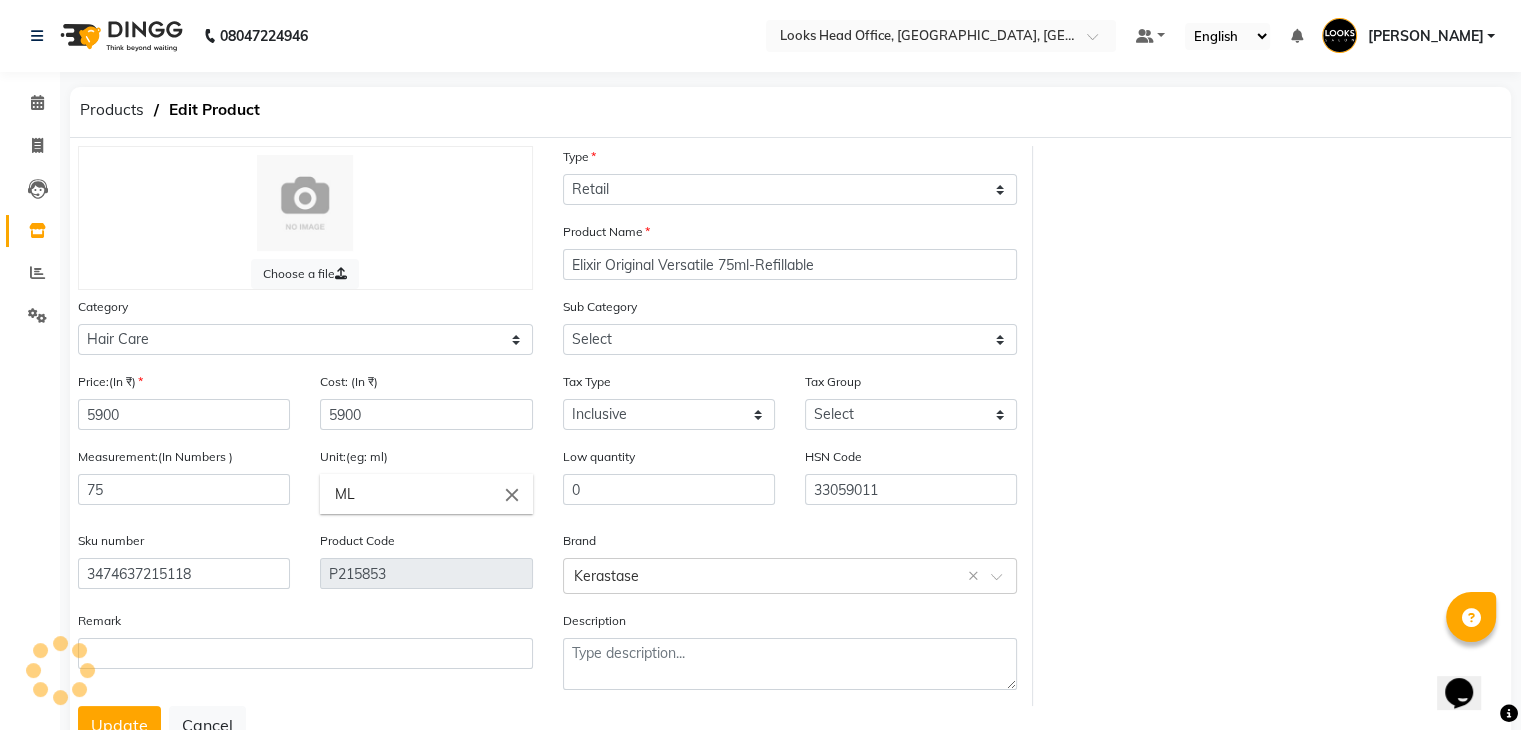 select on "5342114511" 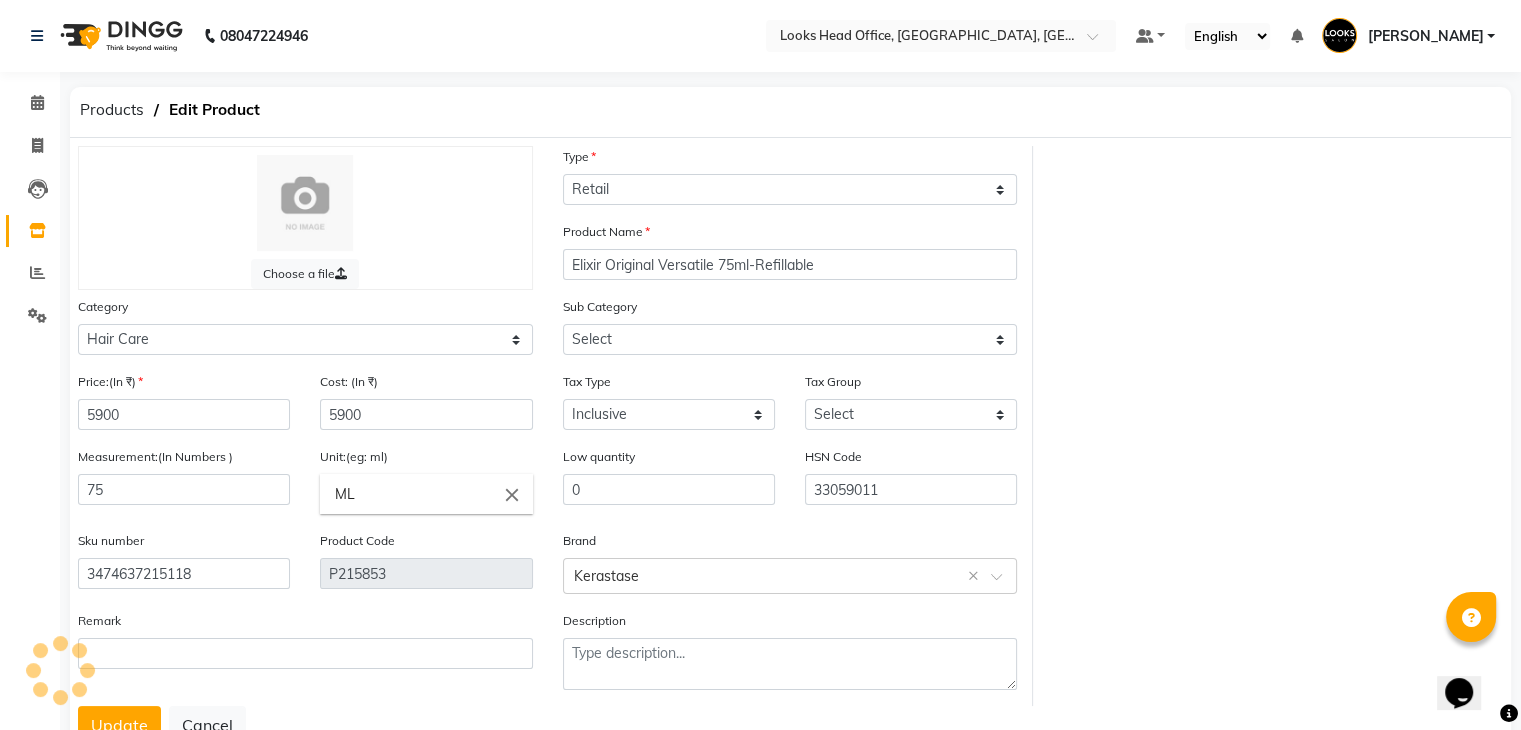 select on "1617" 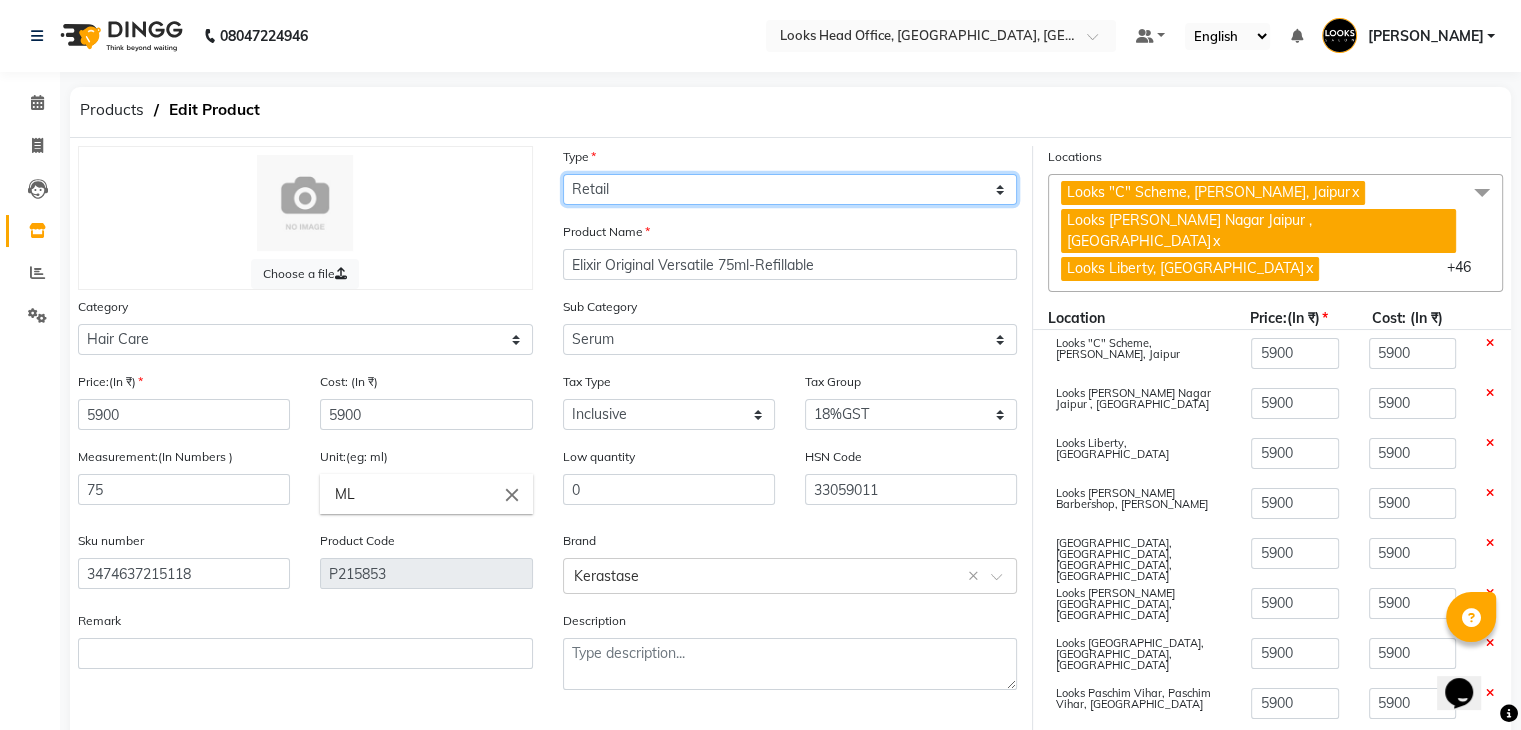 click on "Select Type Both Retail Consumable" 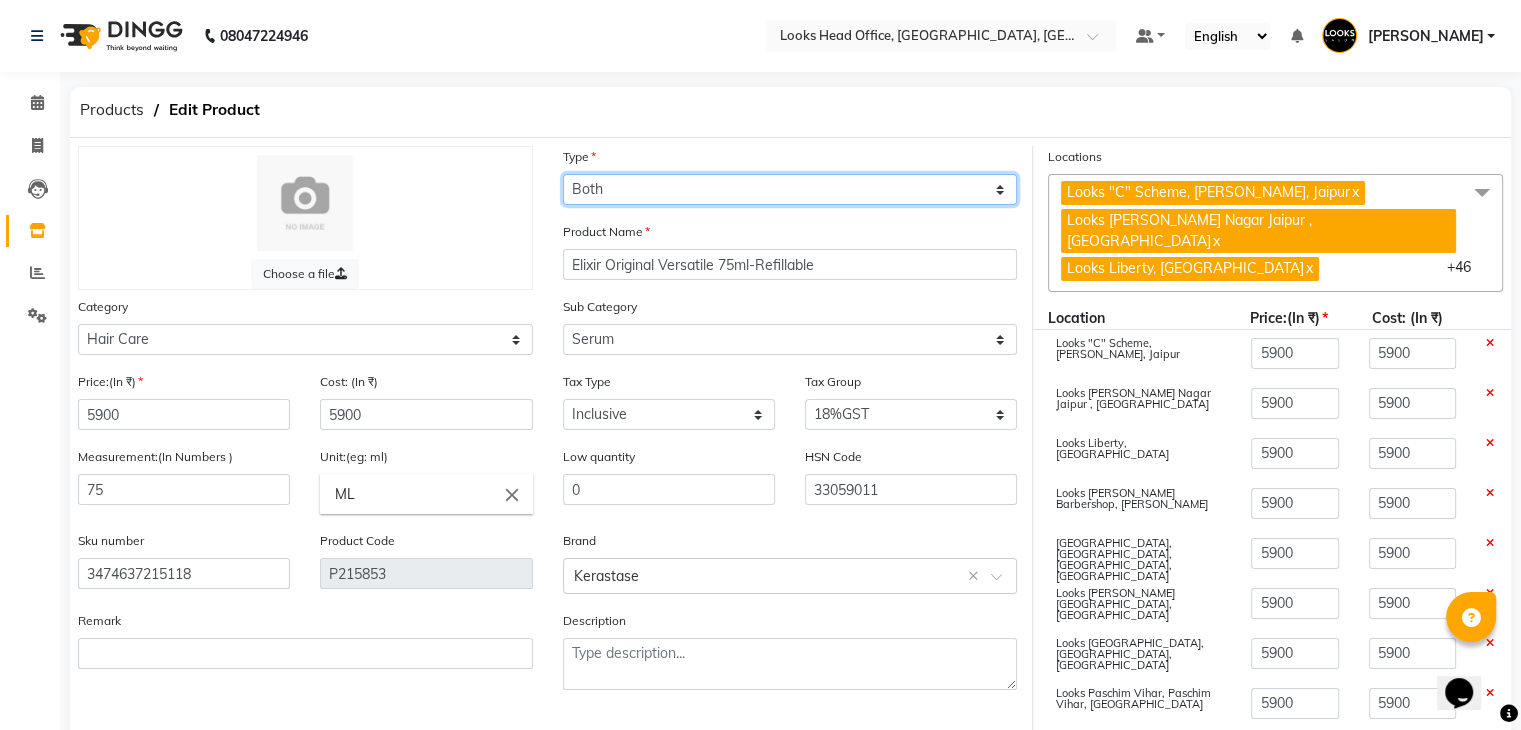 click on "Select Type Both Retail Consumable" 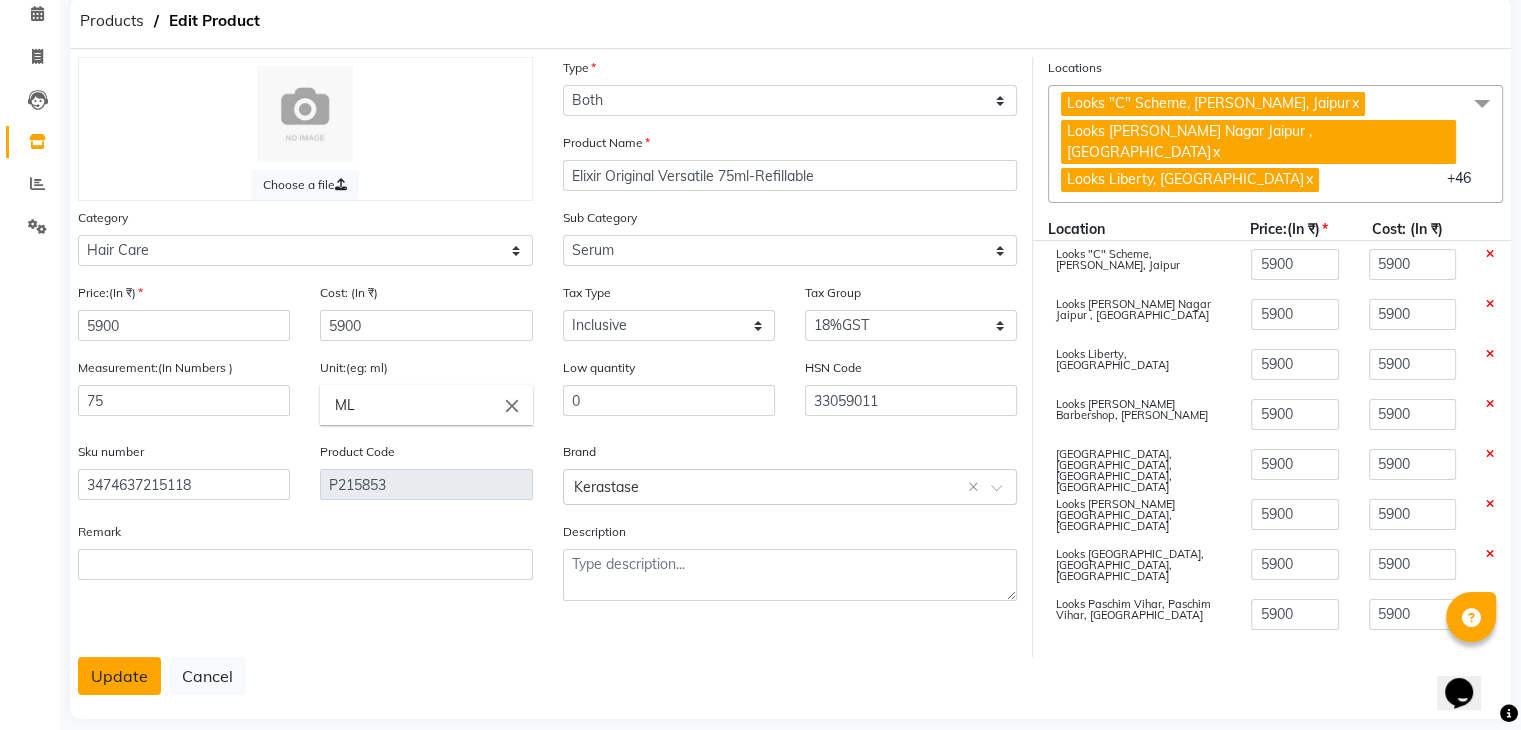 click on "Update" 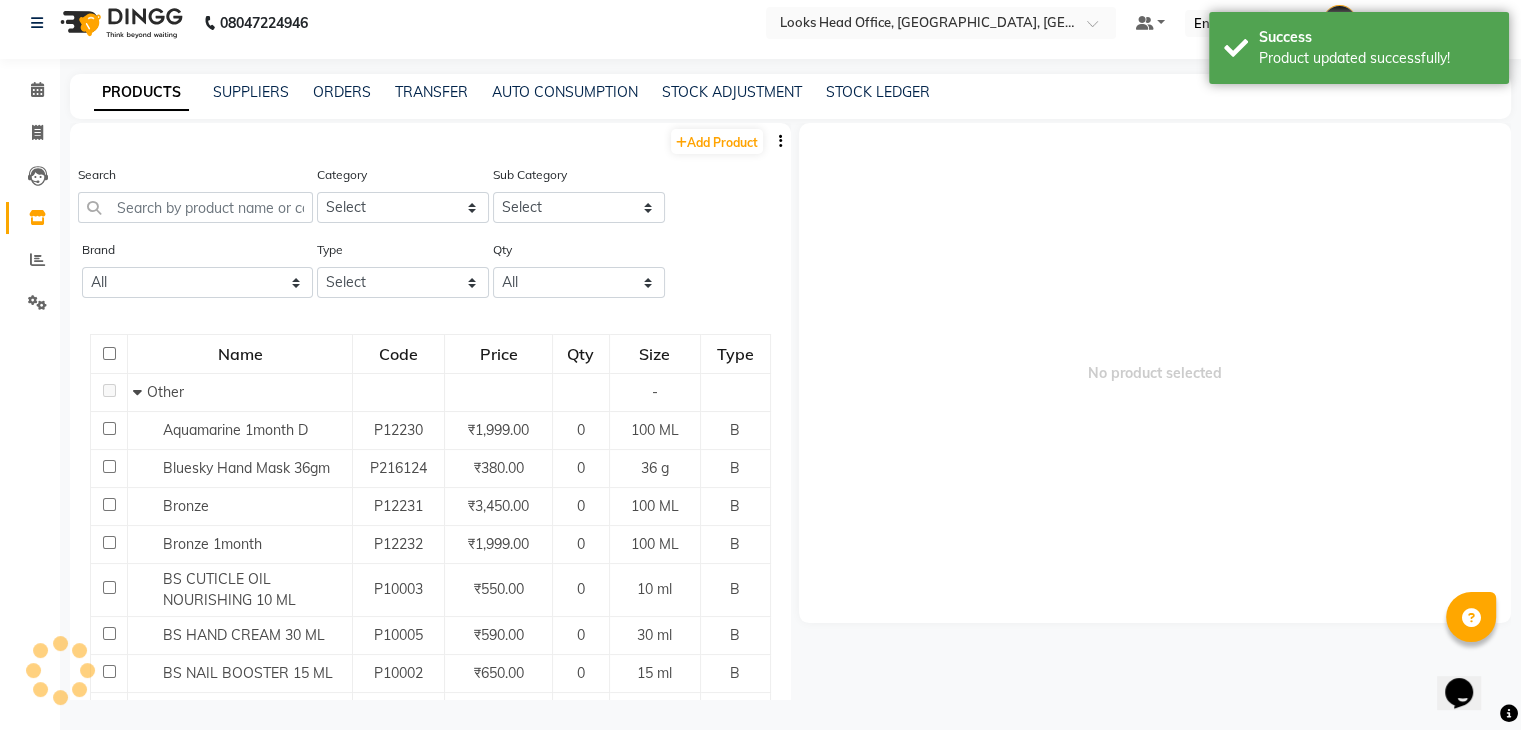 scroll, scrollTop: 13, scrollLeft: 0, axis: vertical 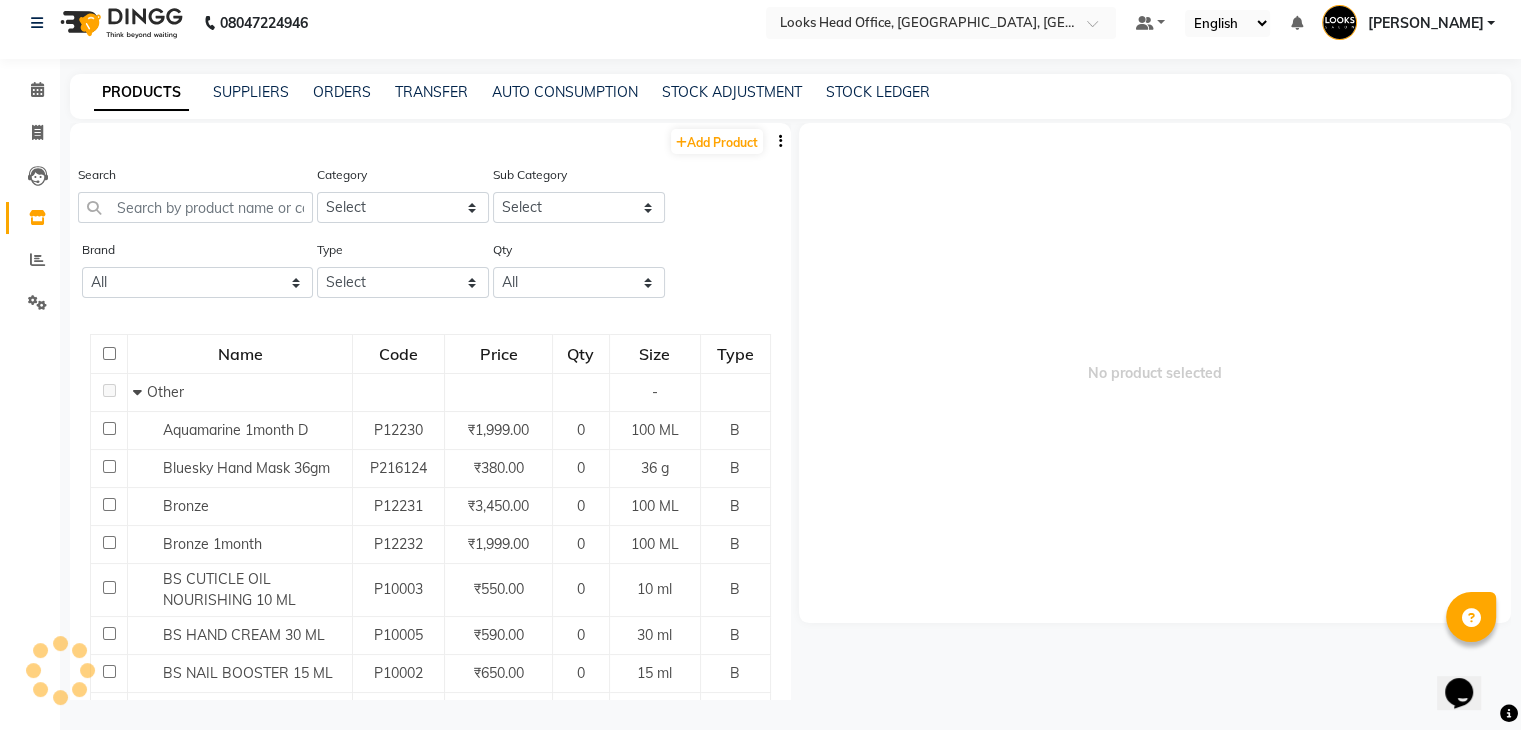 click on "No product selected" at bounding box center (1155, 373) 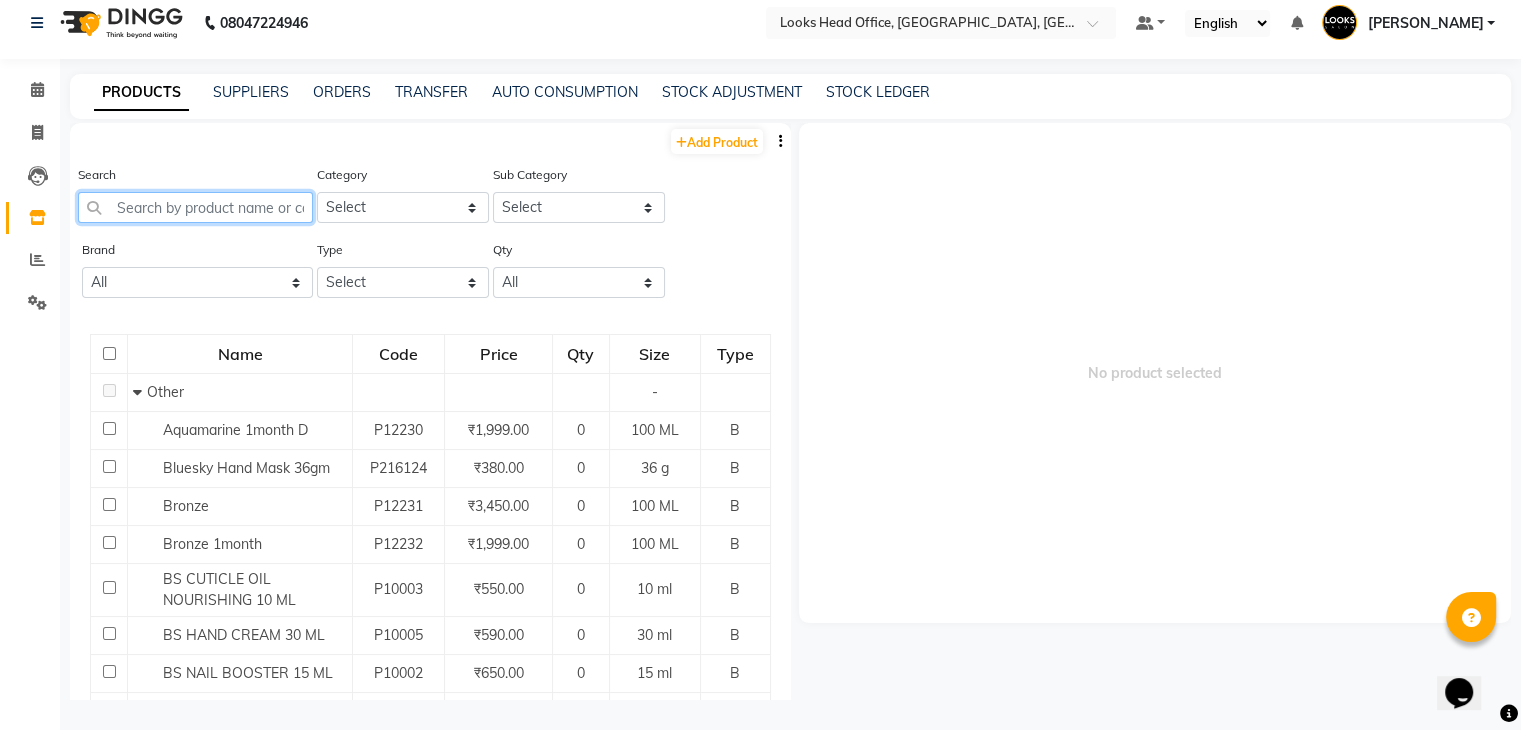 click 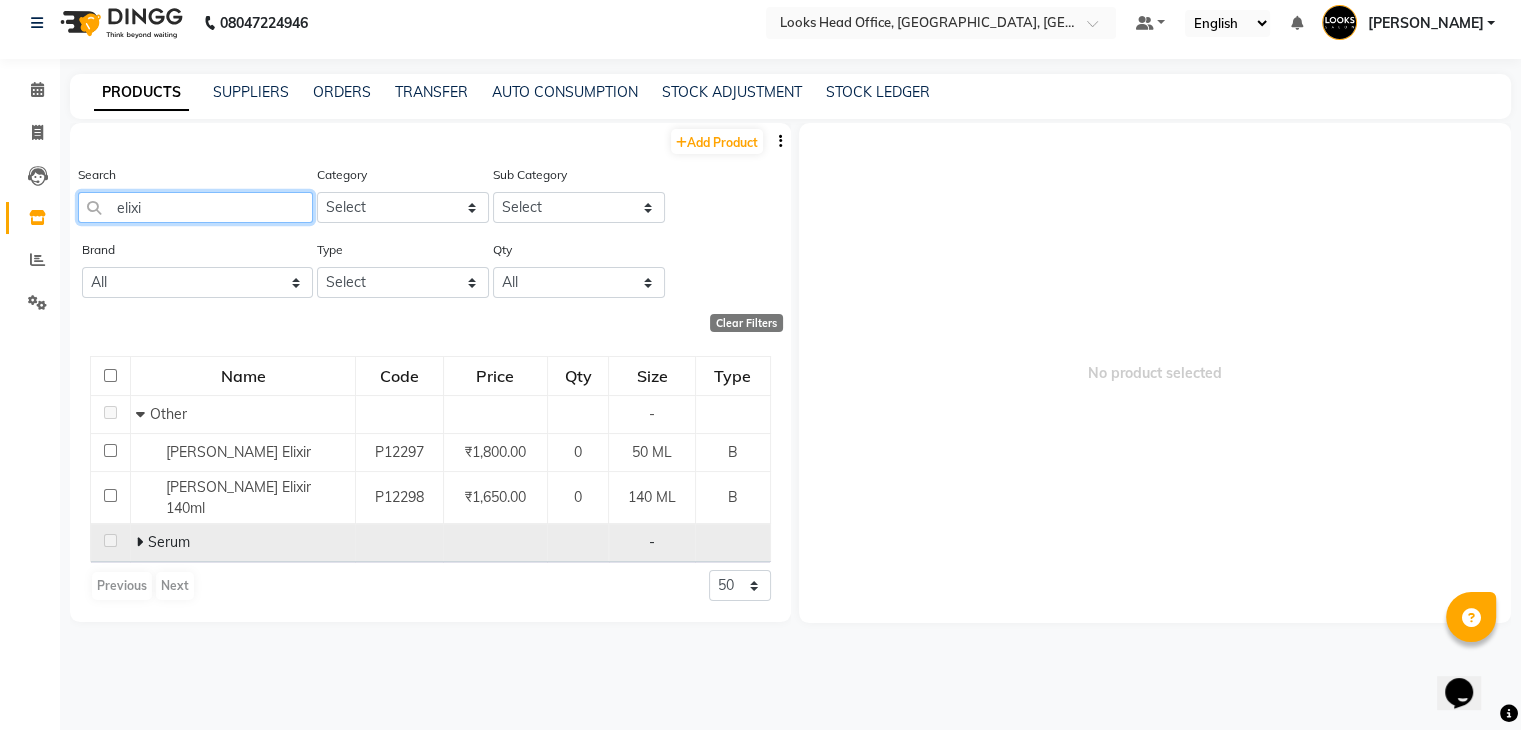 type on "elixi" 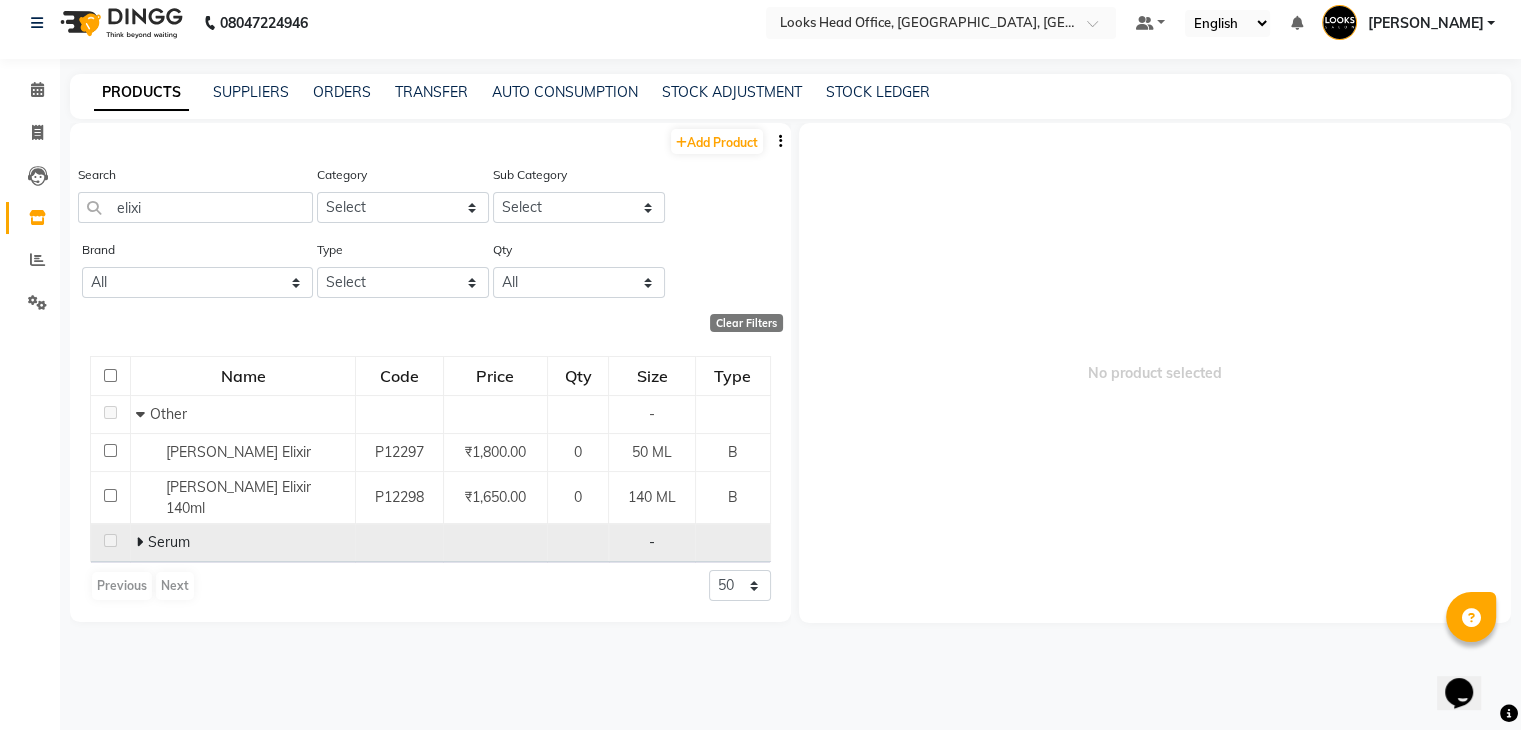 click 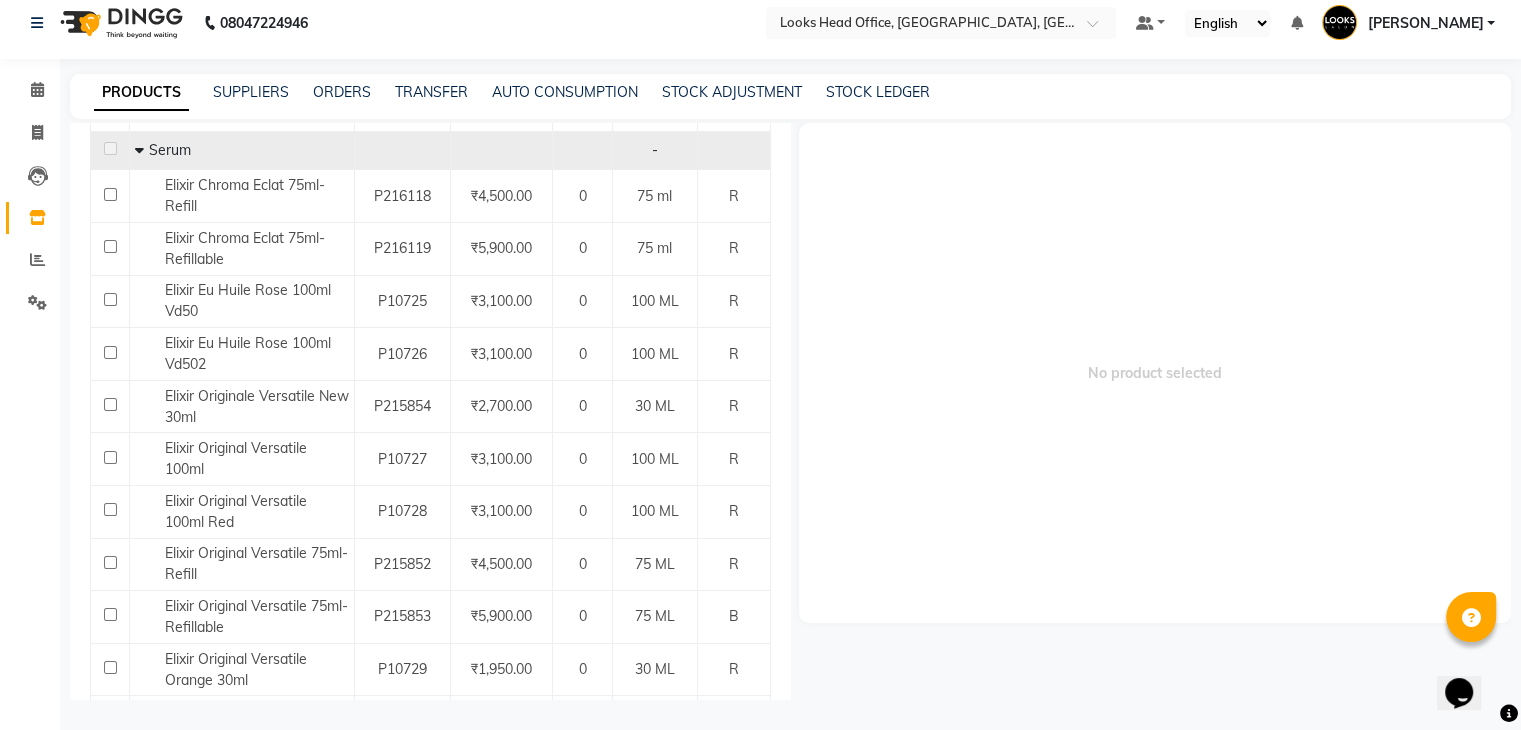 scroll, scrollTop: 400, scrollLeft: 0, axis: vertical 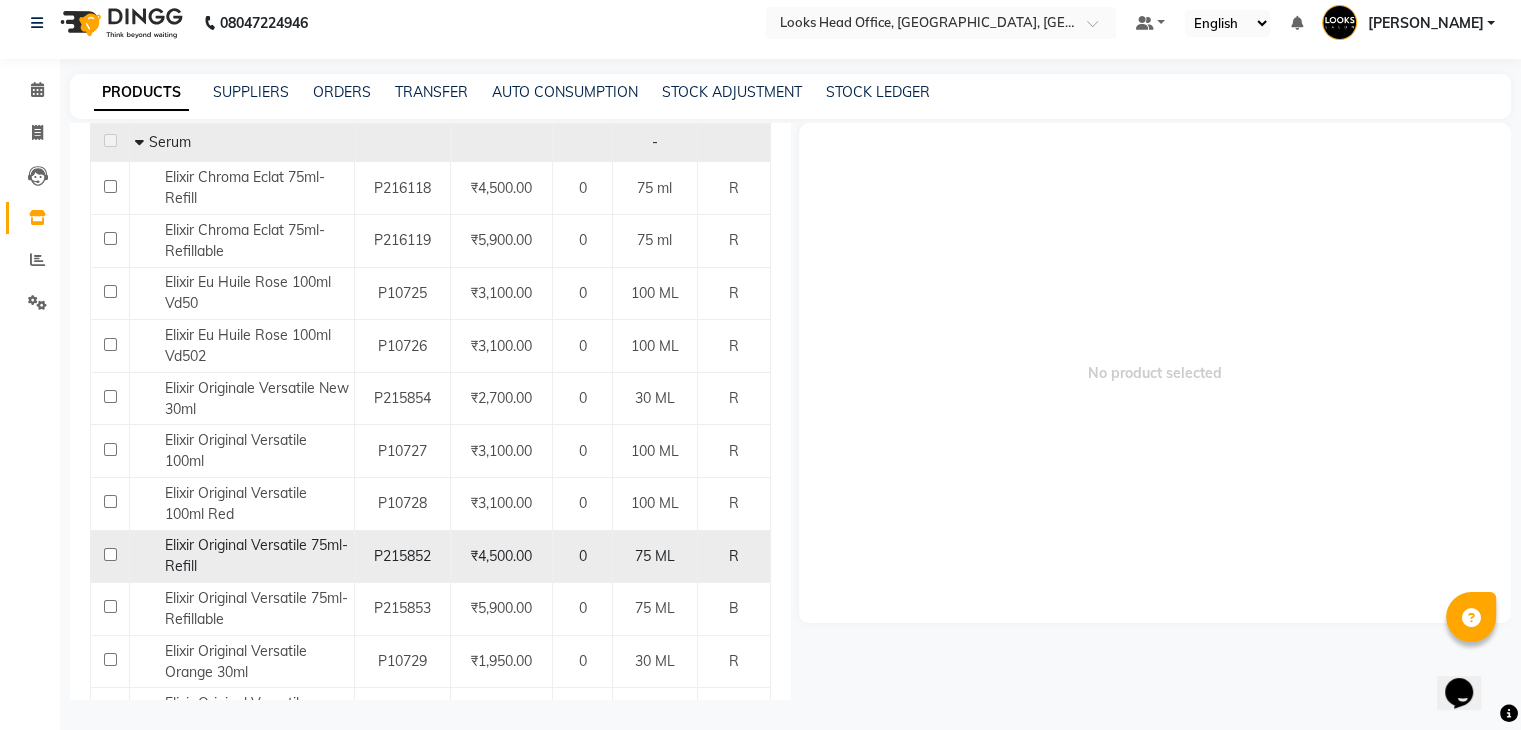 click 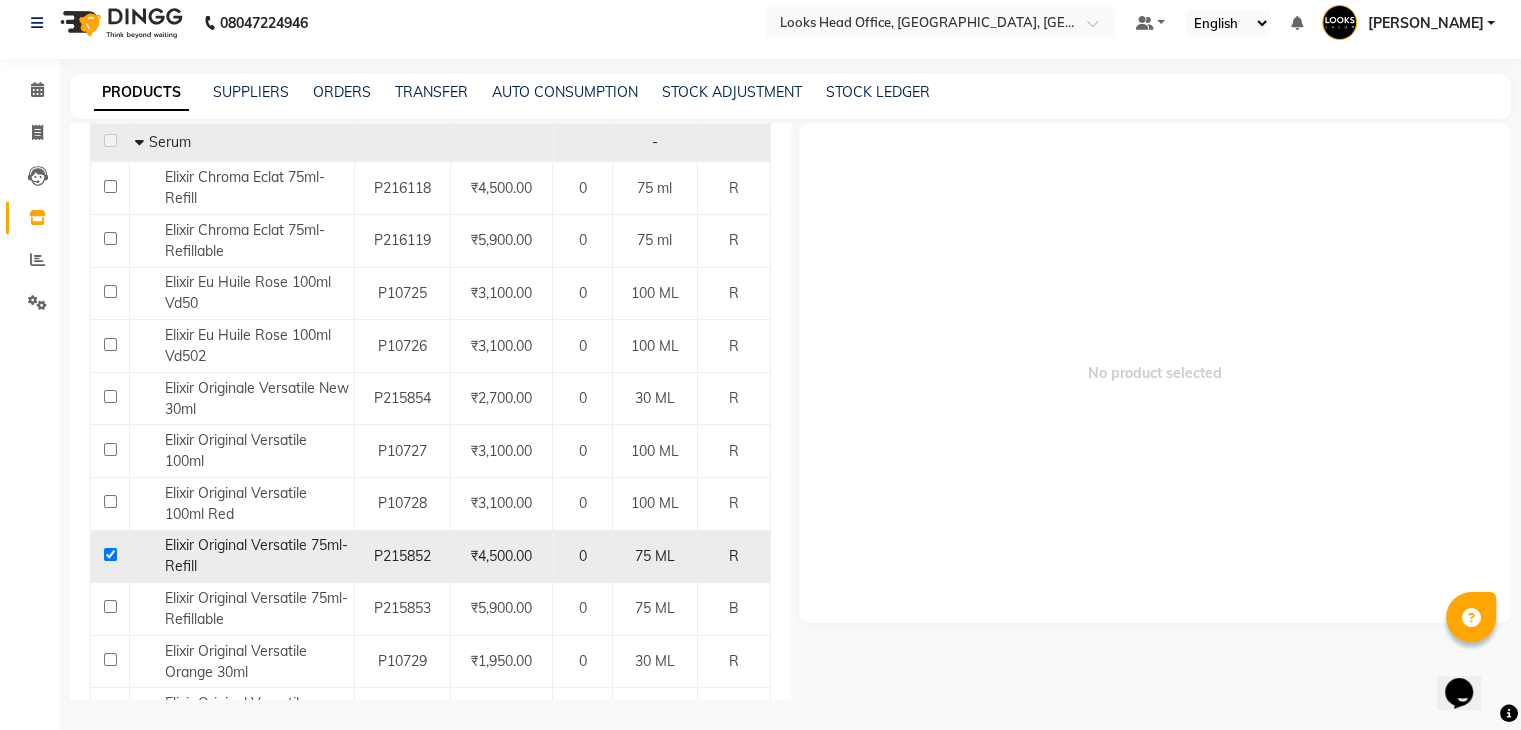 checkbox on "true" 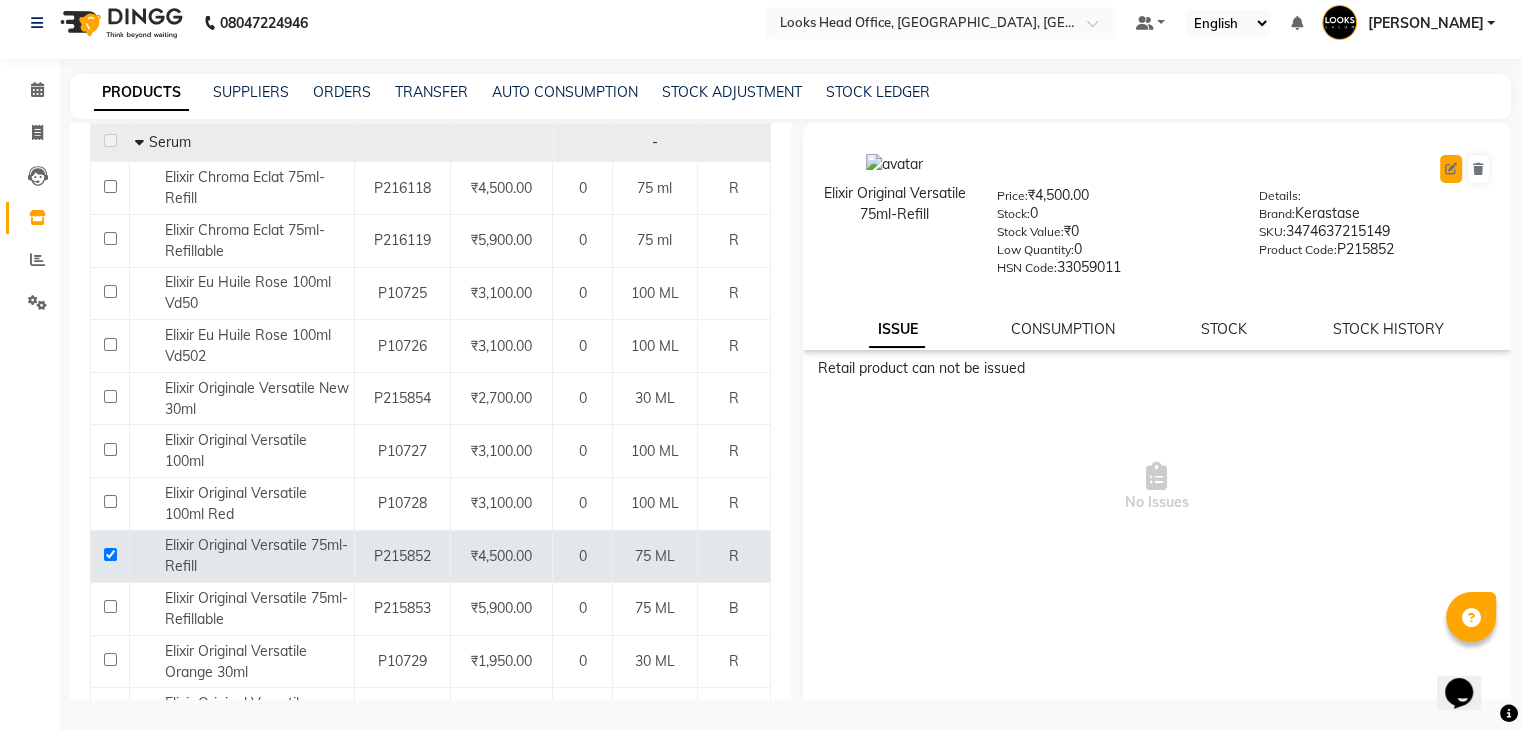 click 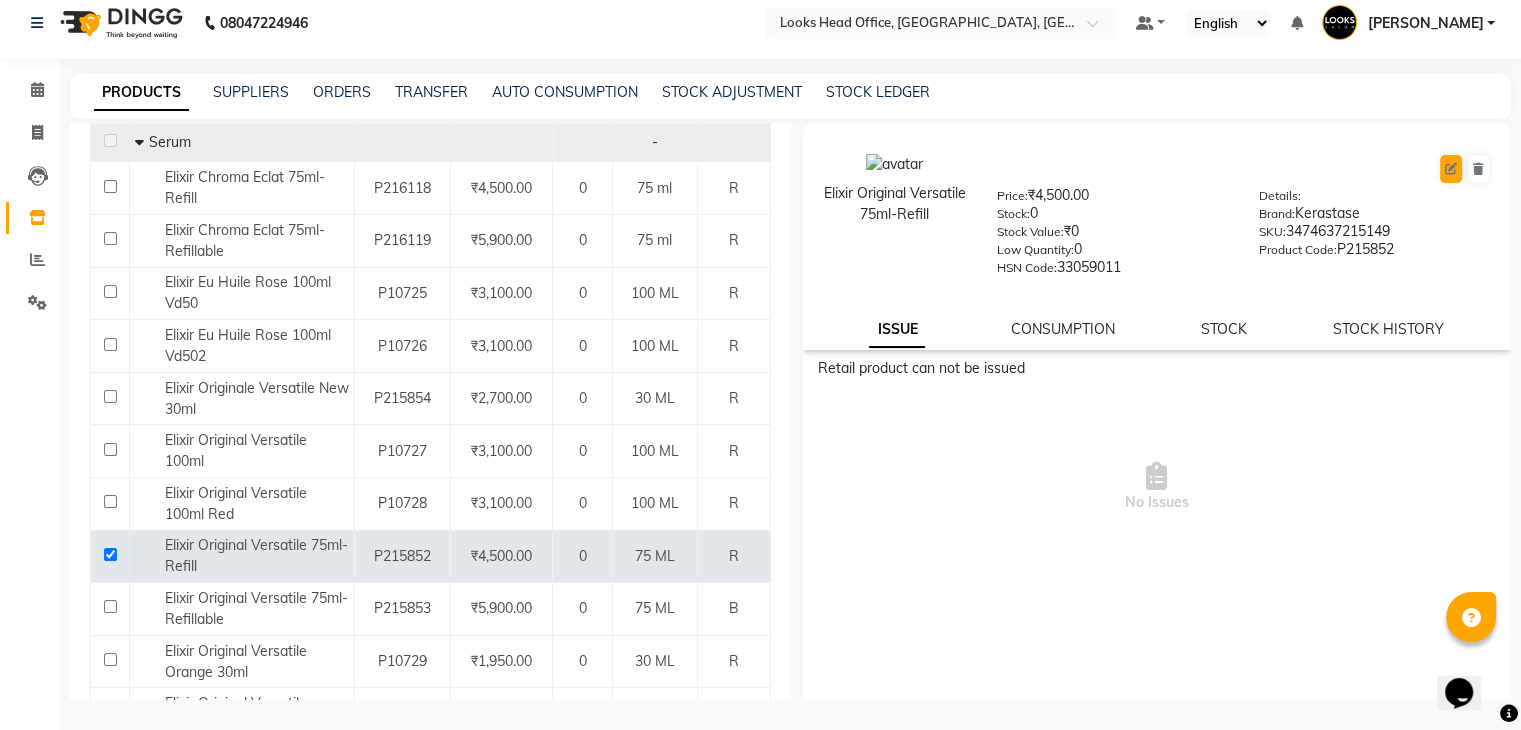 select on "R" 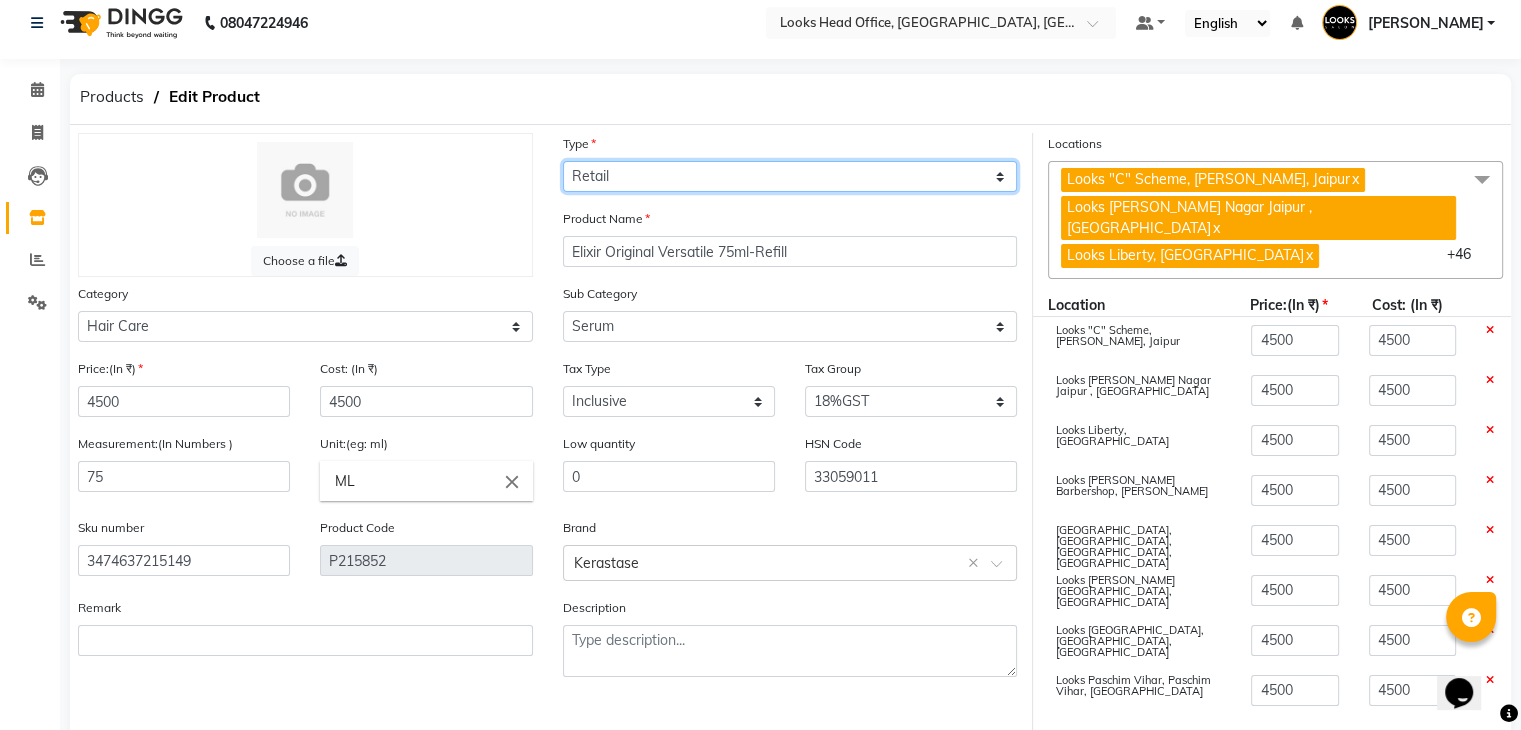 click on "Select Type Both Retail Consumable" 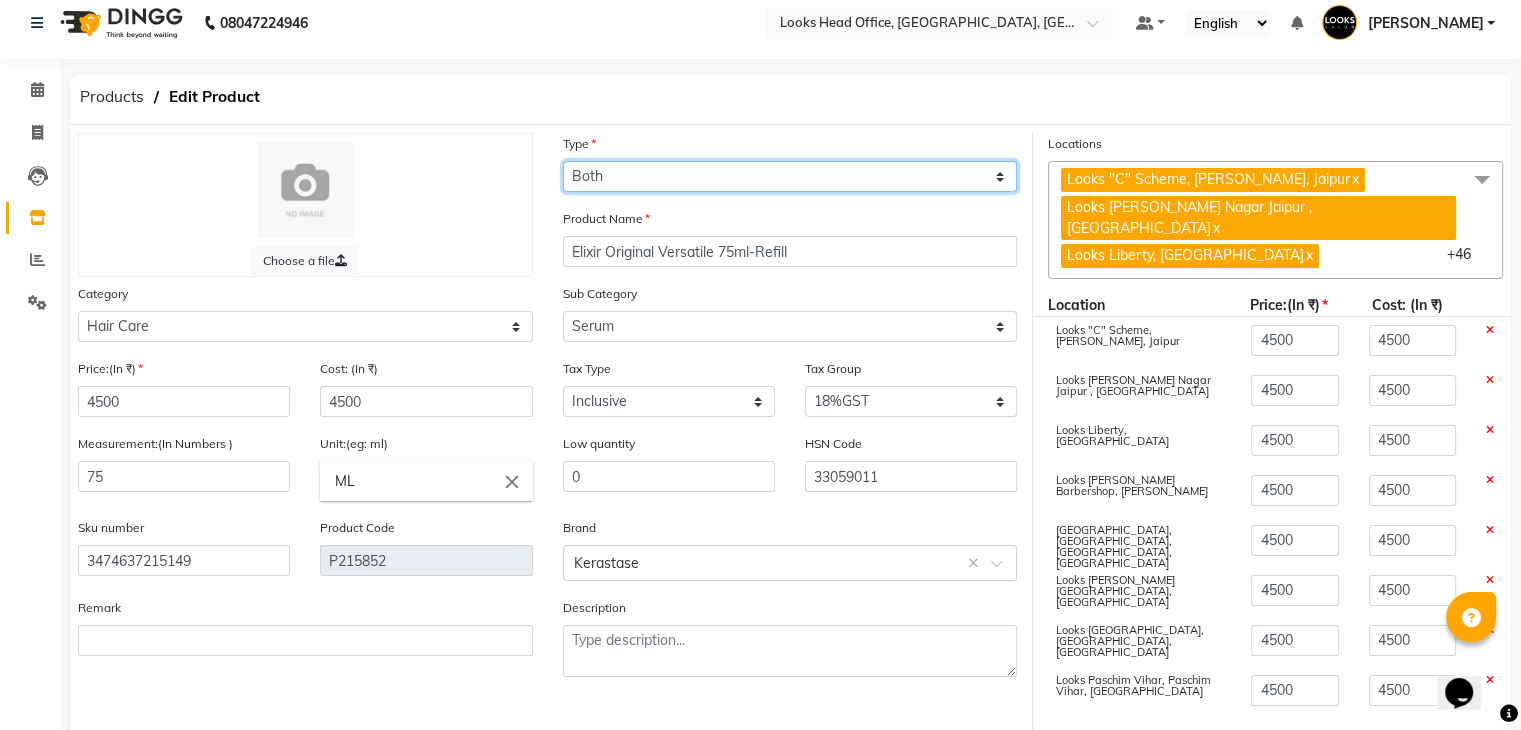 click on "Select Type Both Retail Consumable" 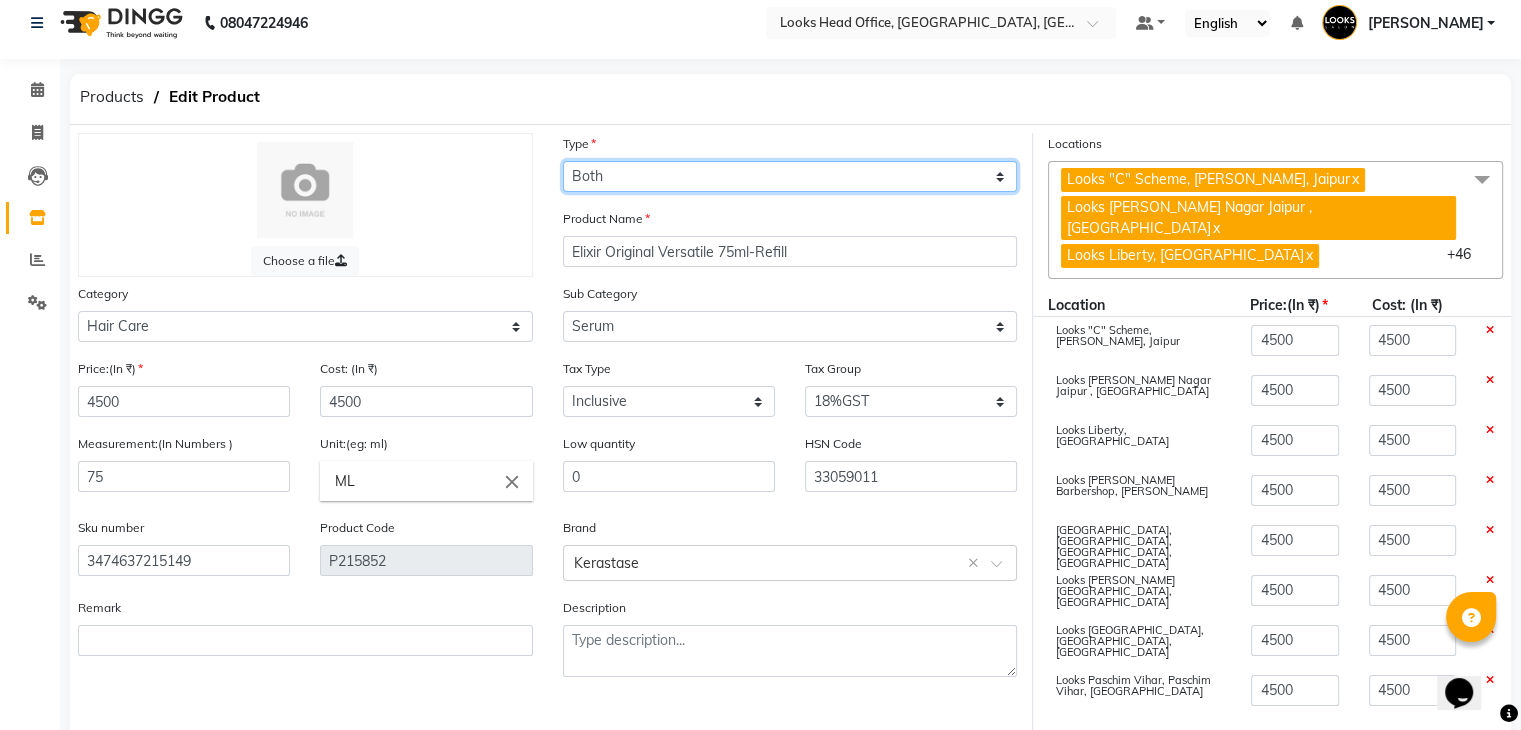 scroll, scrollTop: 89, scrollLeft: 0, axis: vertical 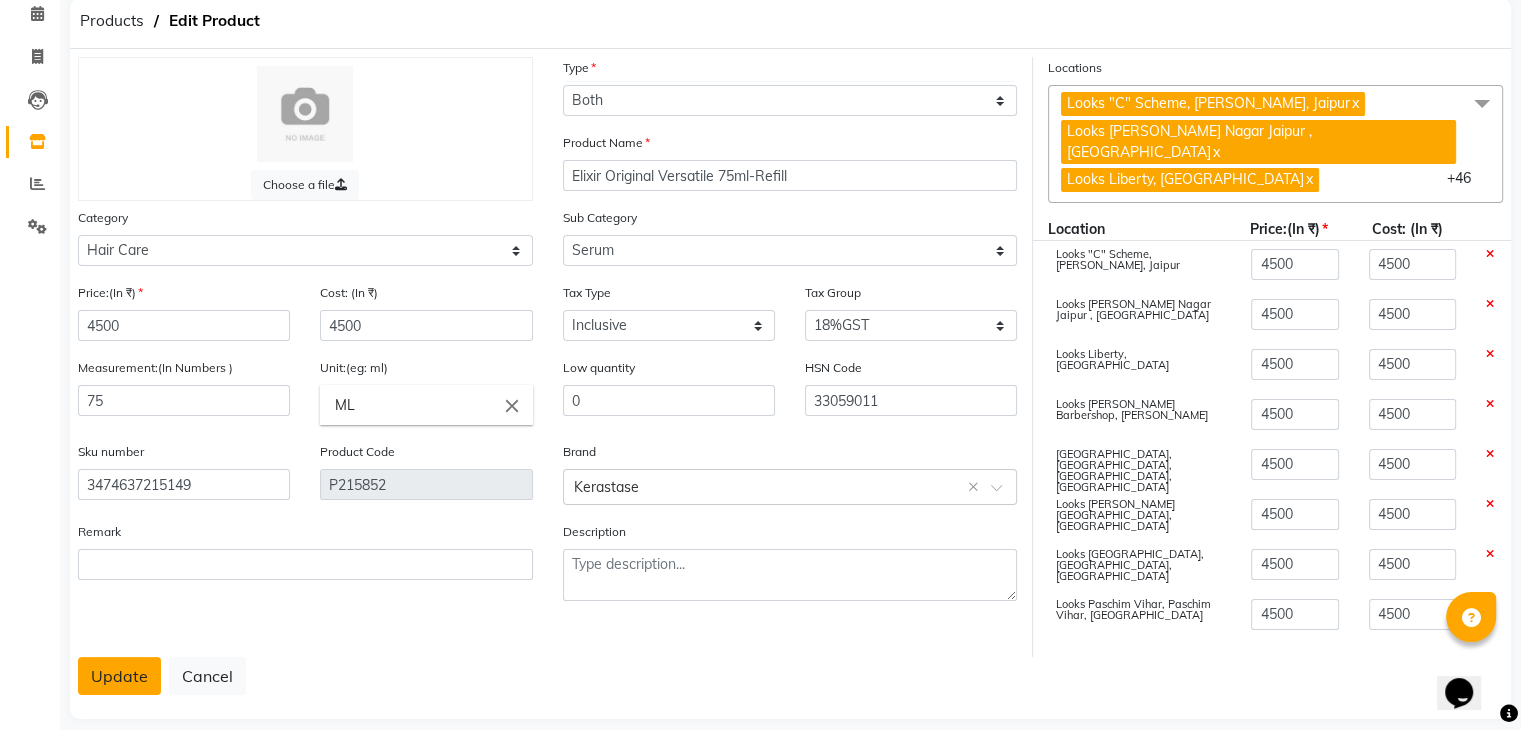click on "Update" 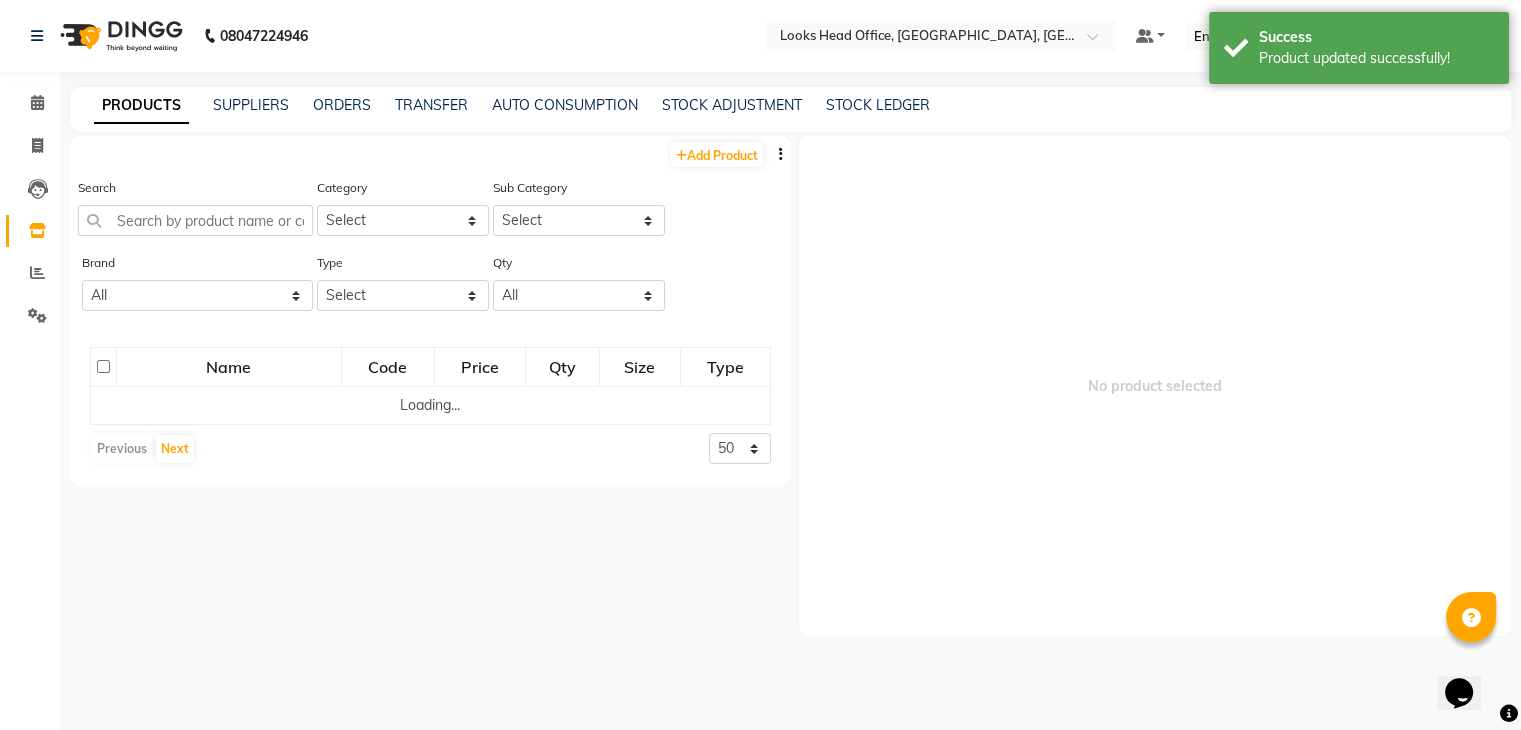 scroll, scrollTop: 0, scrollLeft: 0, axis: both 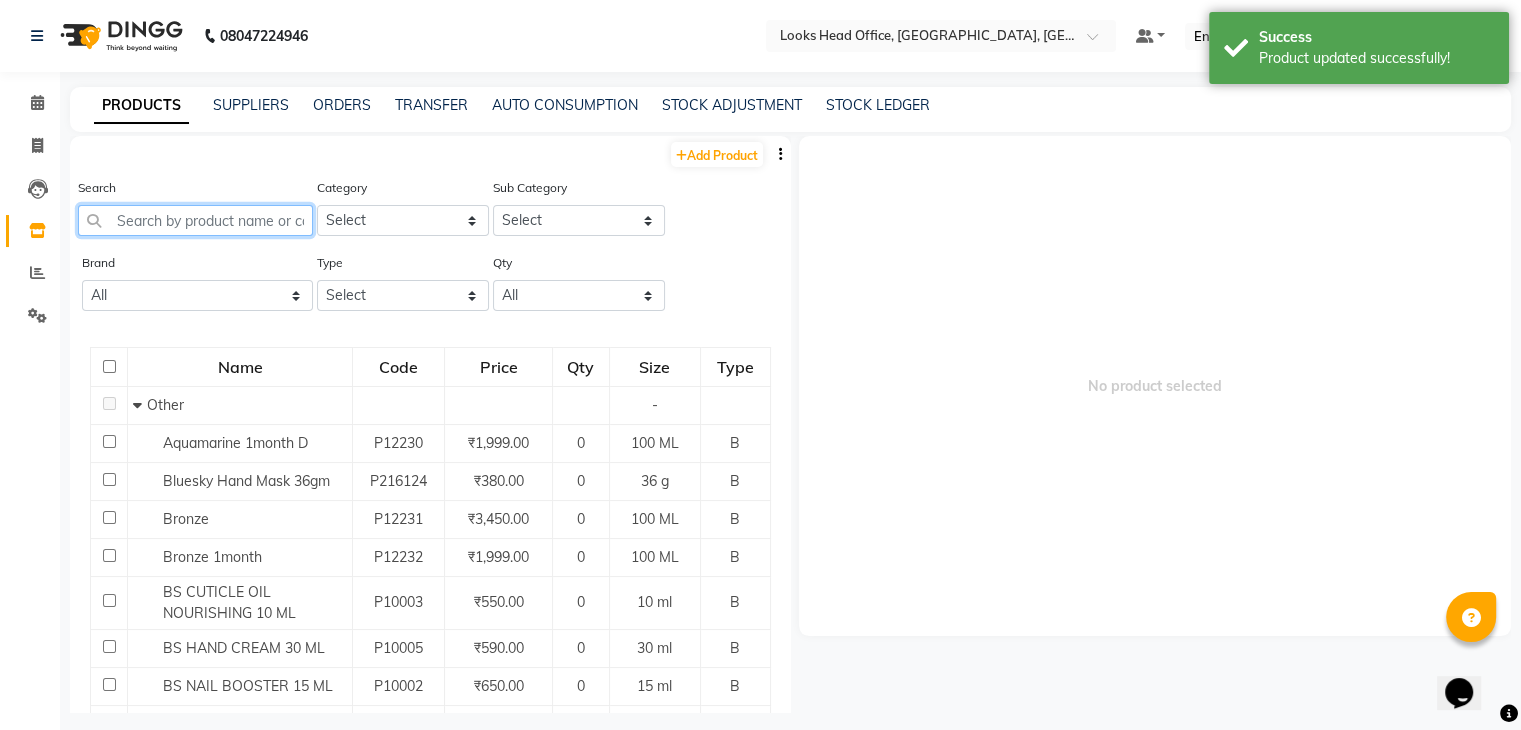 click 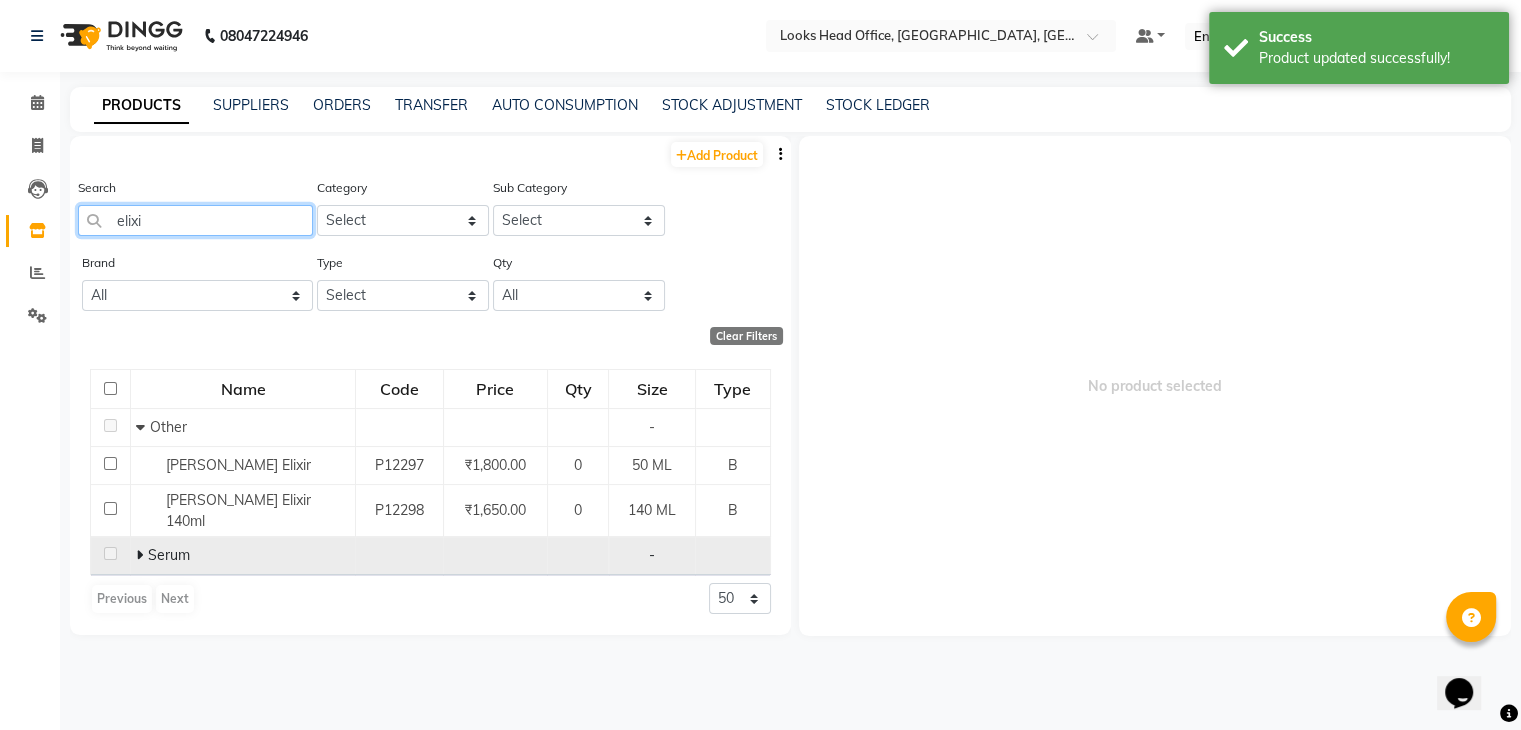 type on "elixi" 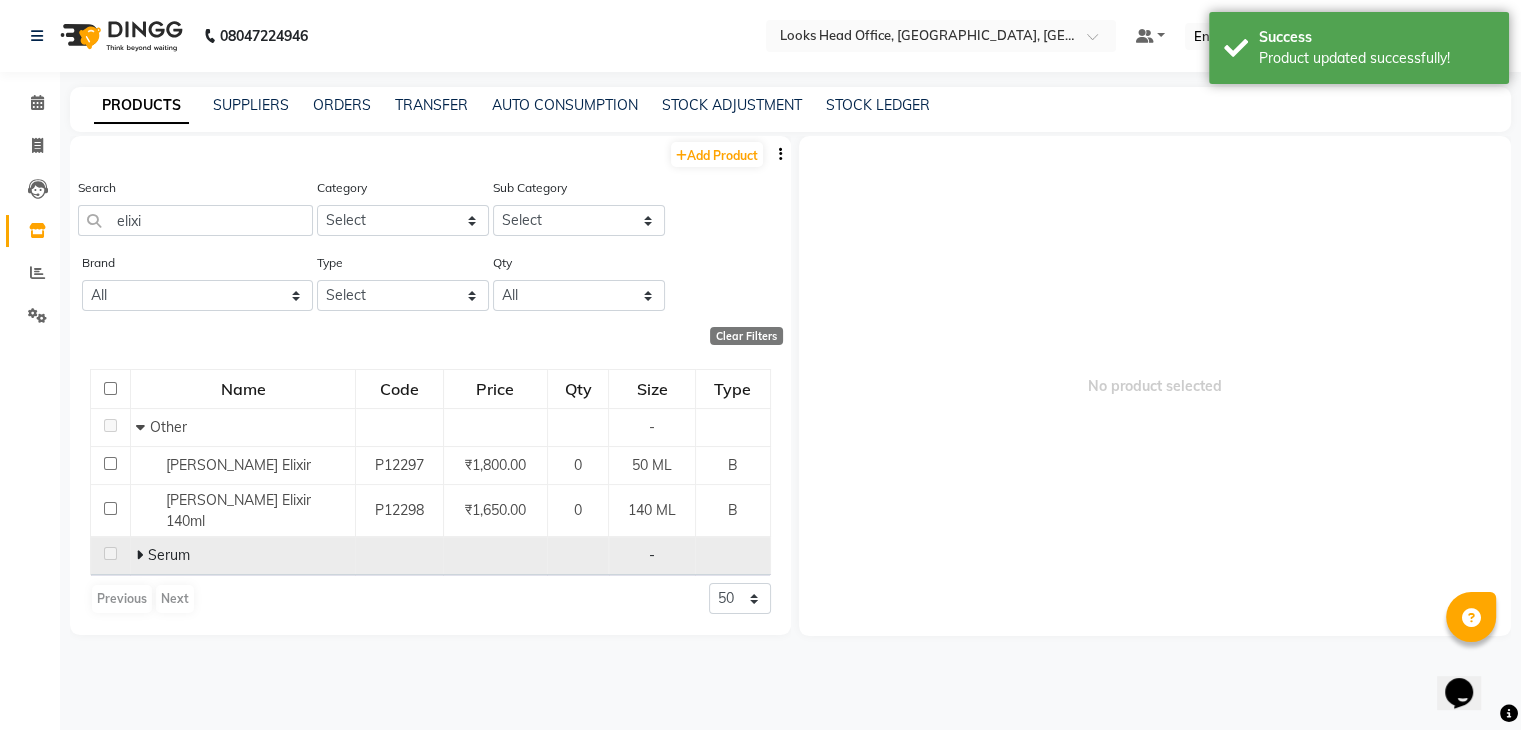 click 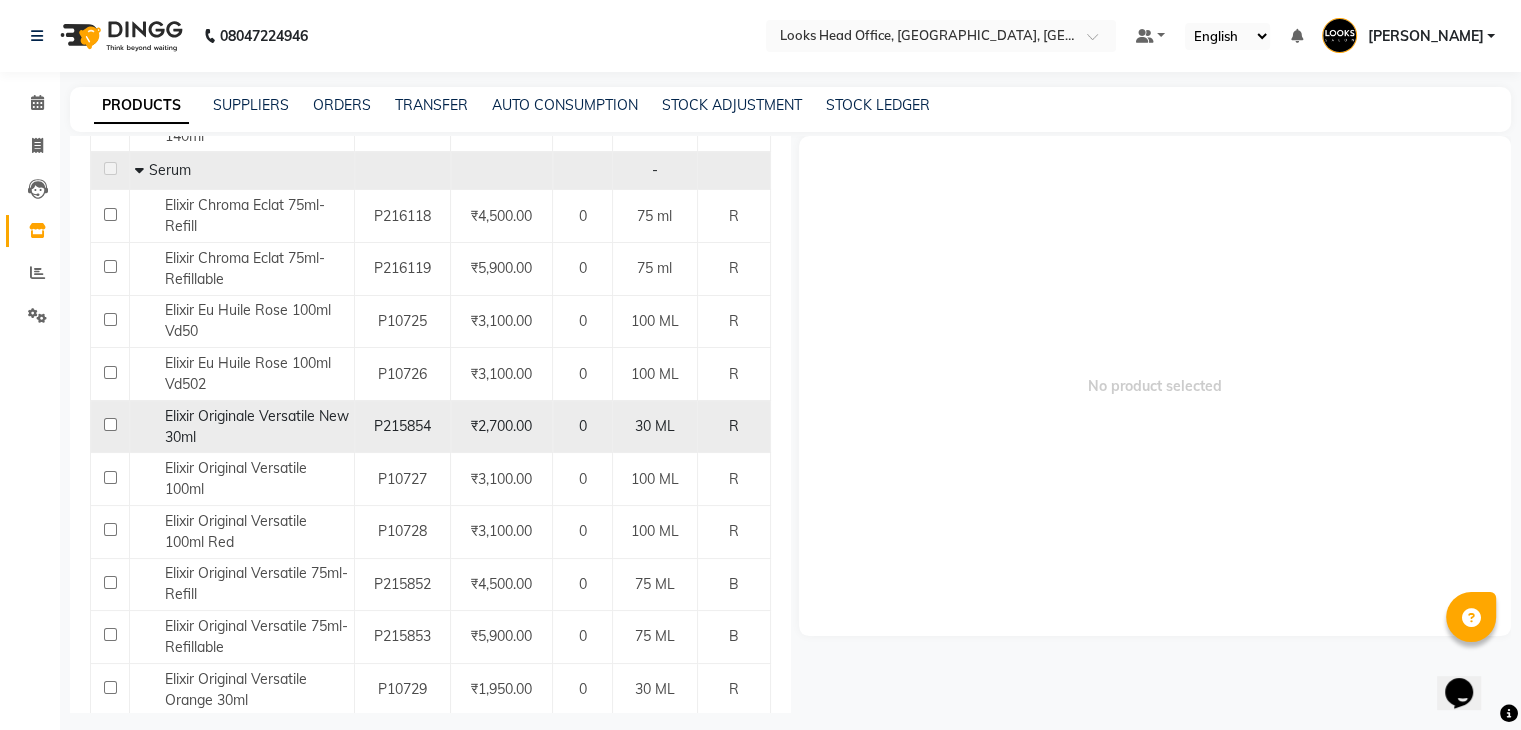 scroll, scrollTop: 500, scrollLeft: 0, axis: vertical 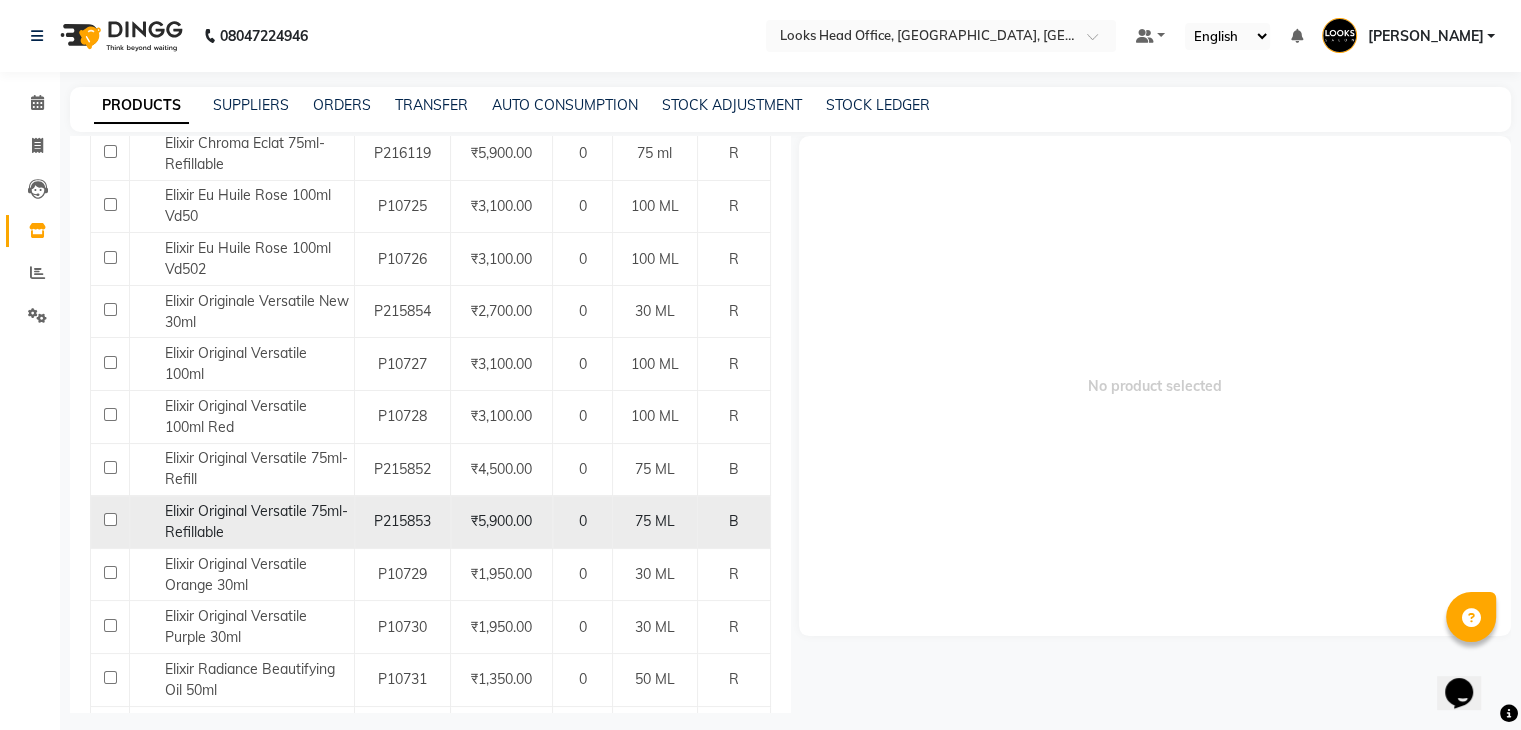 click 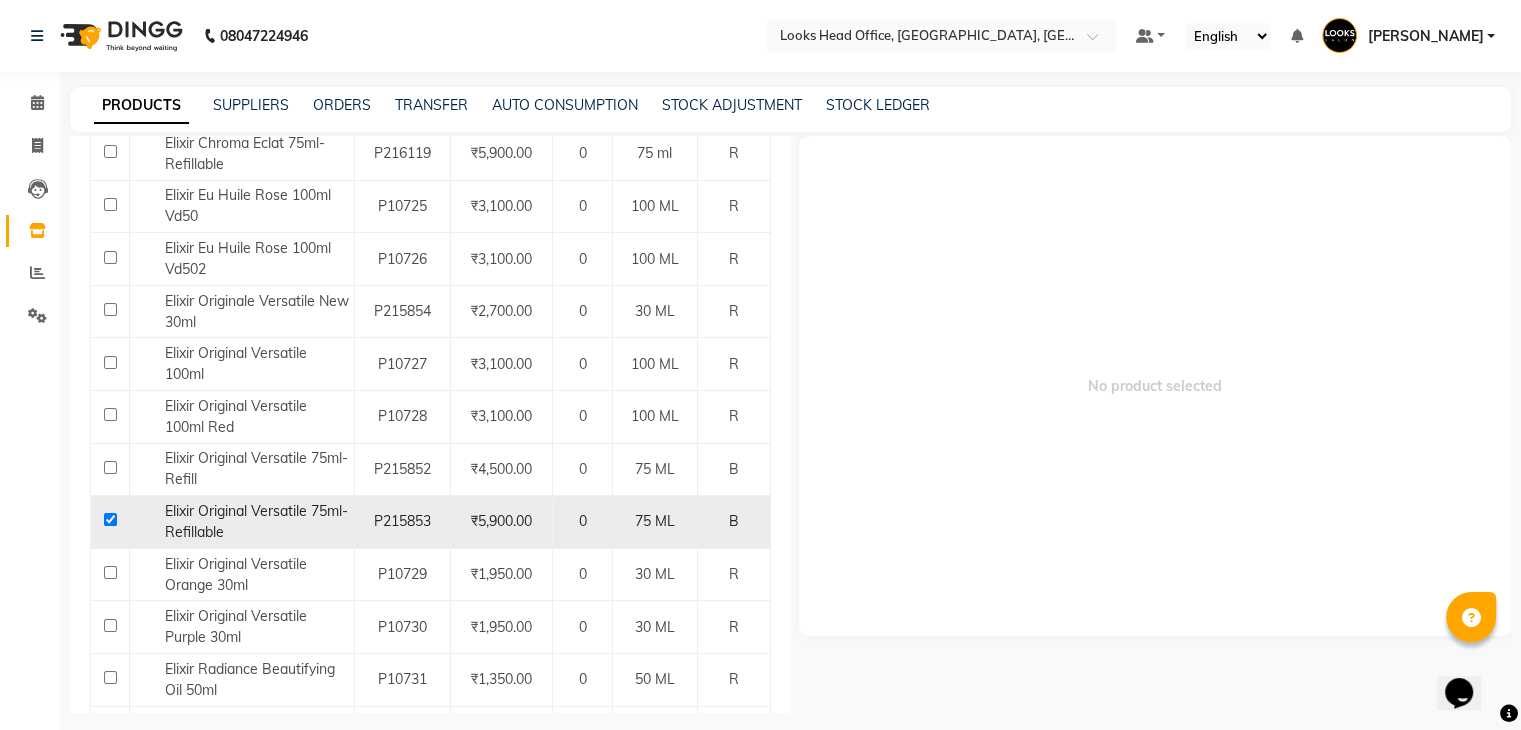 checkbox on "true" 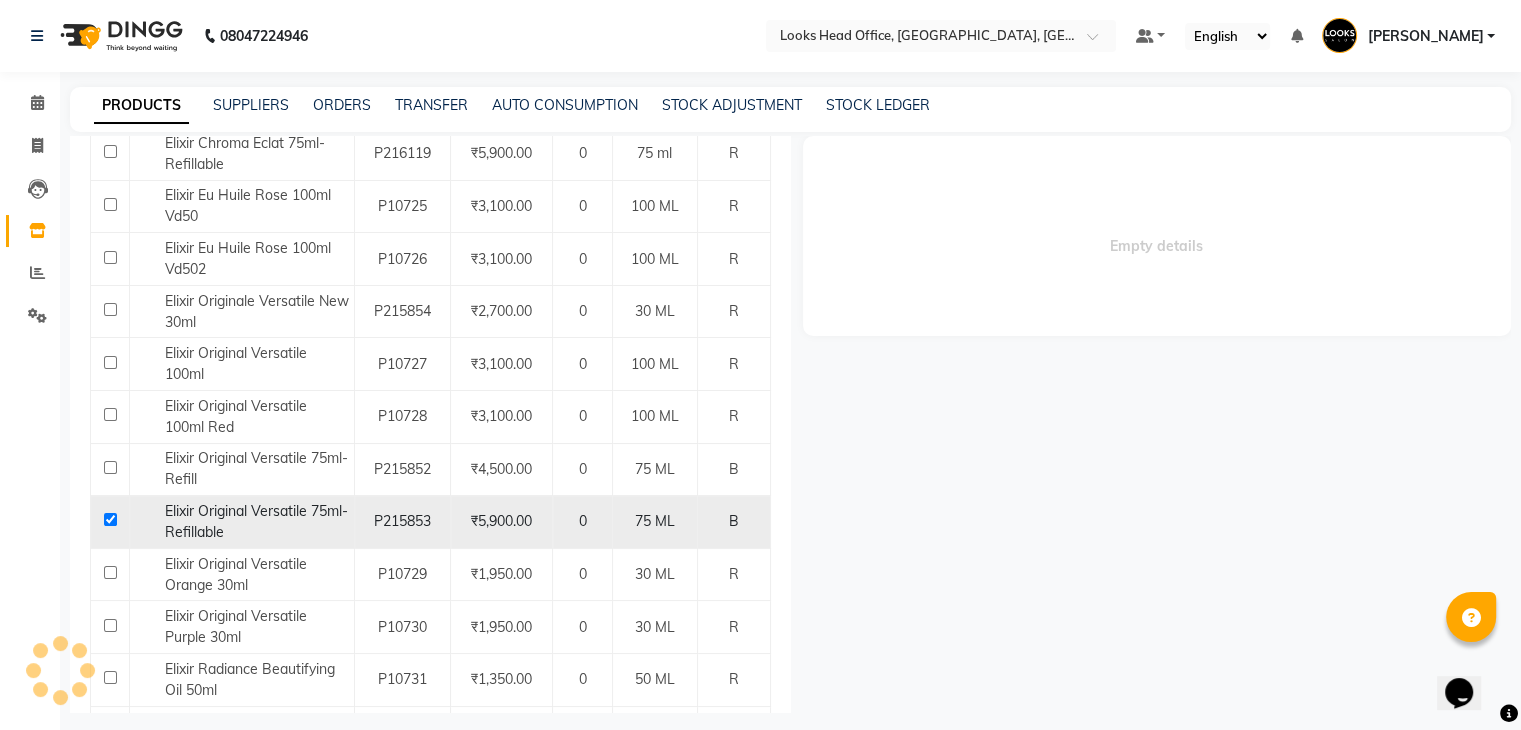 select 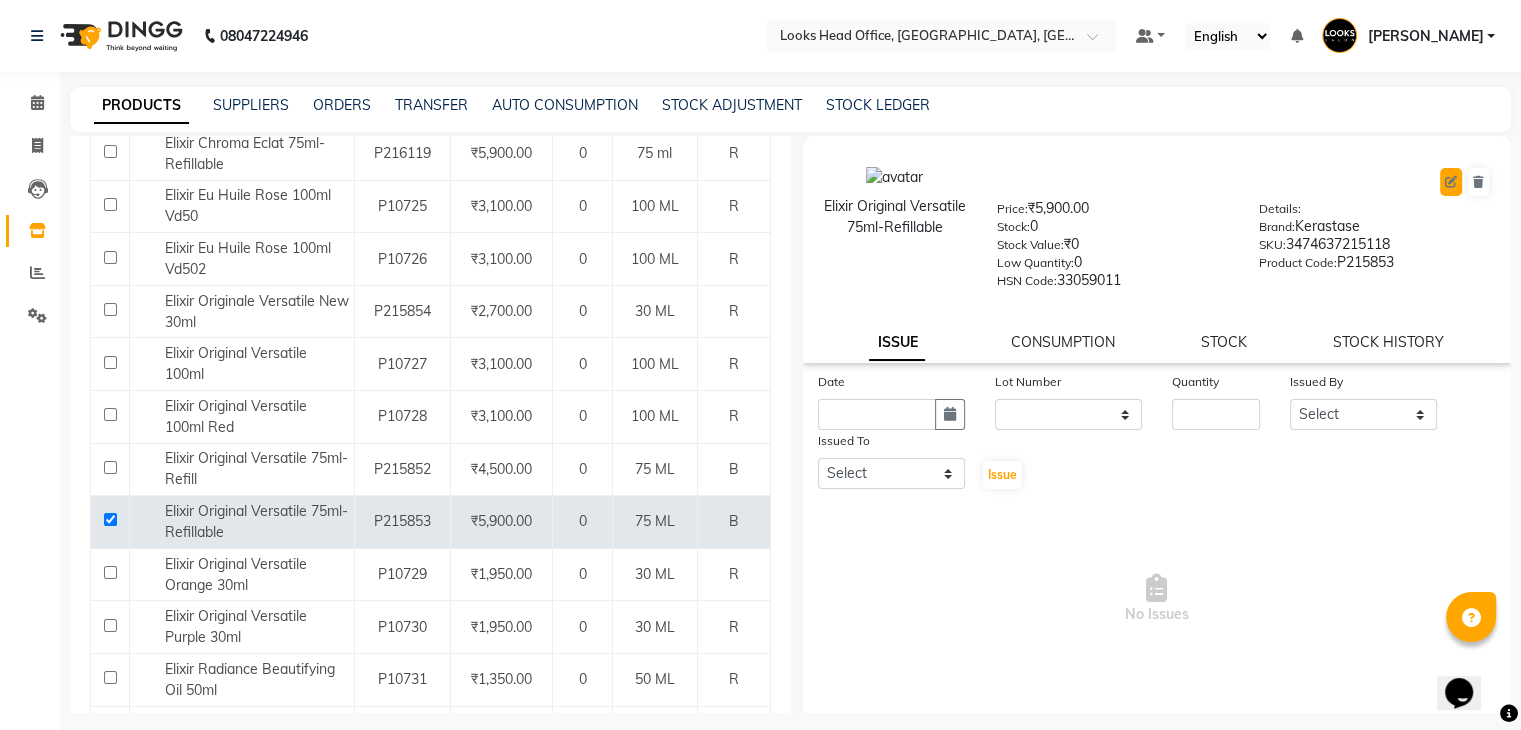 click 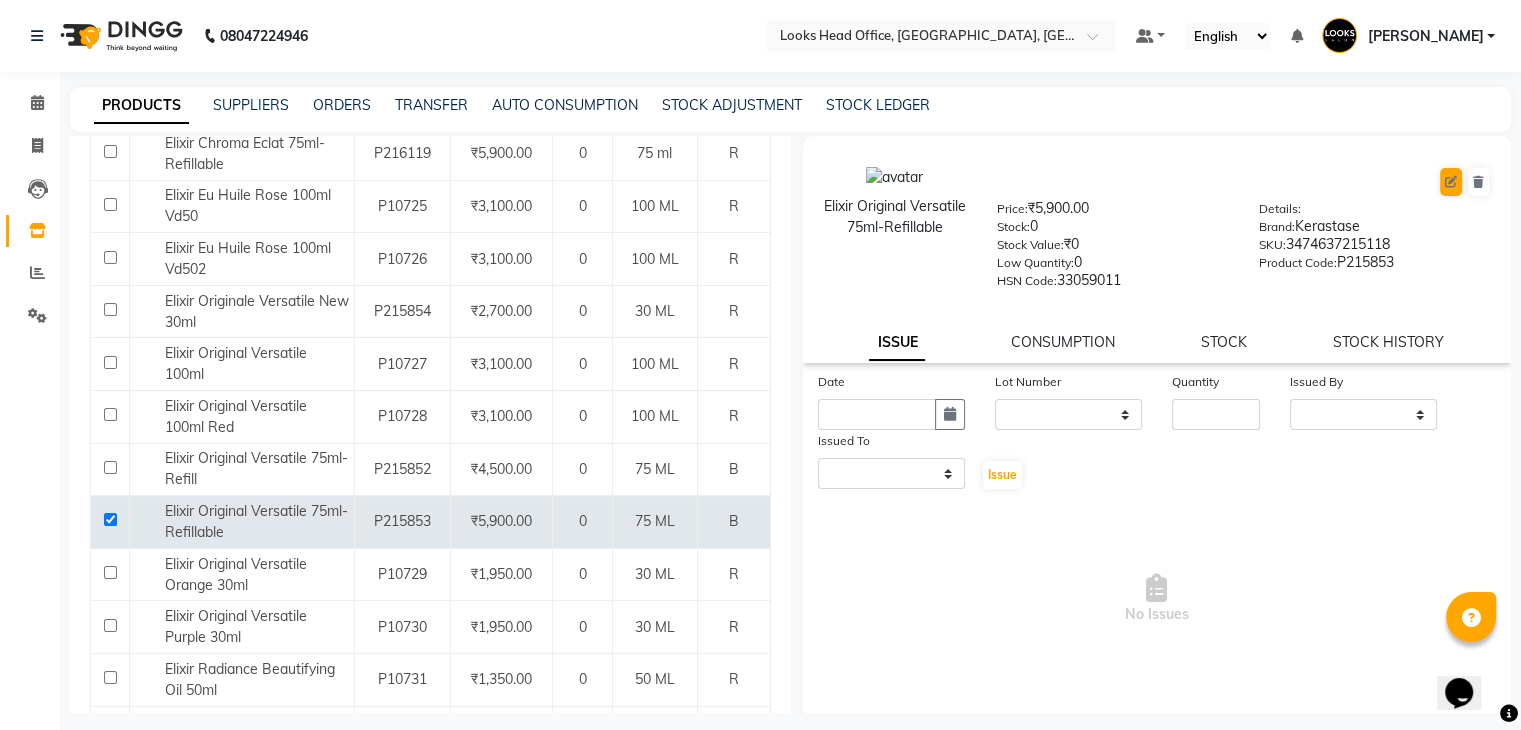 select on "true" 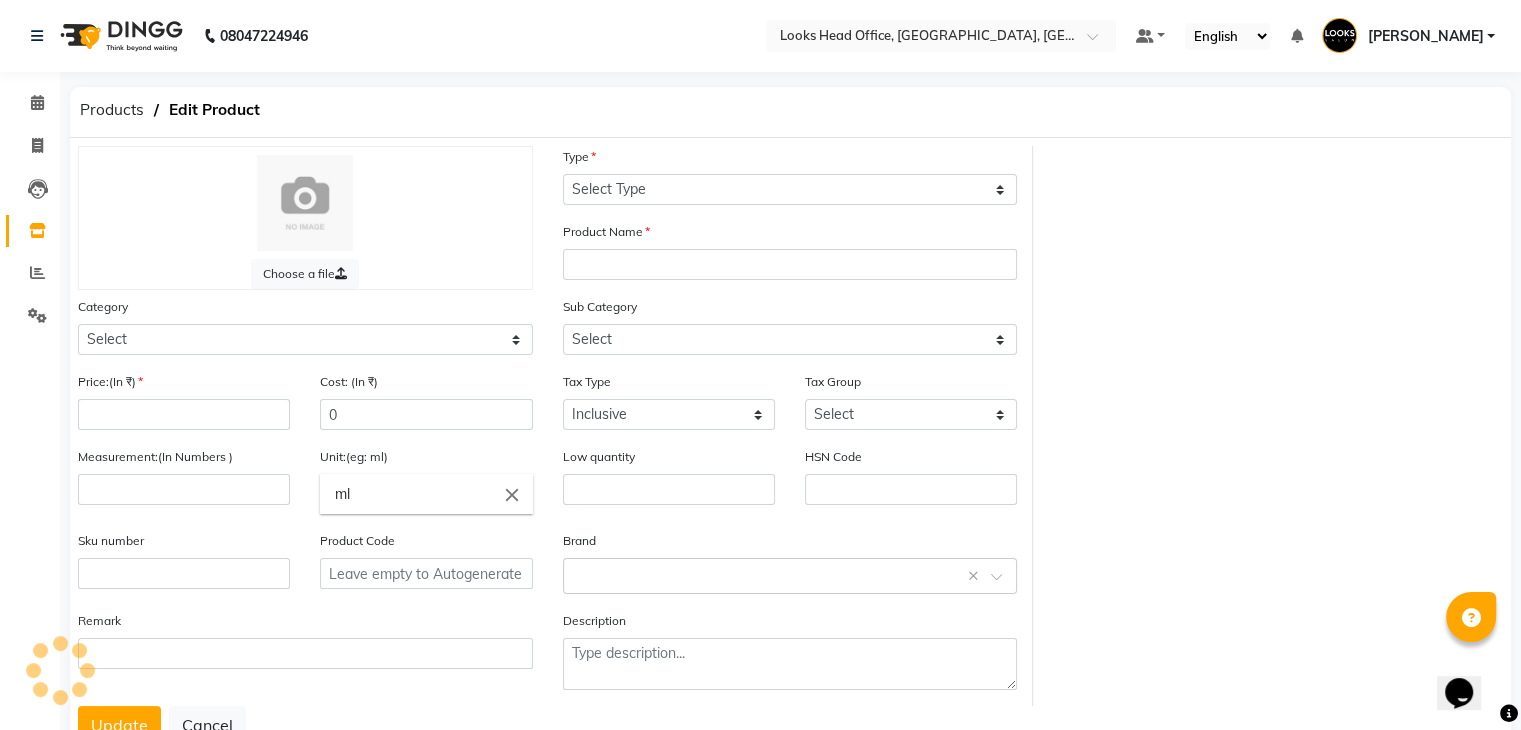 select on "B" 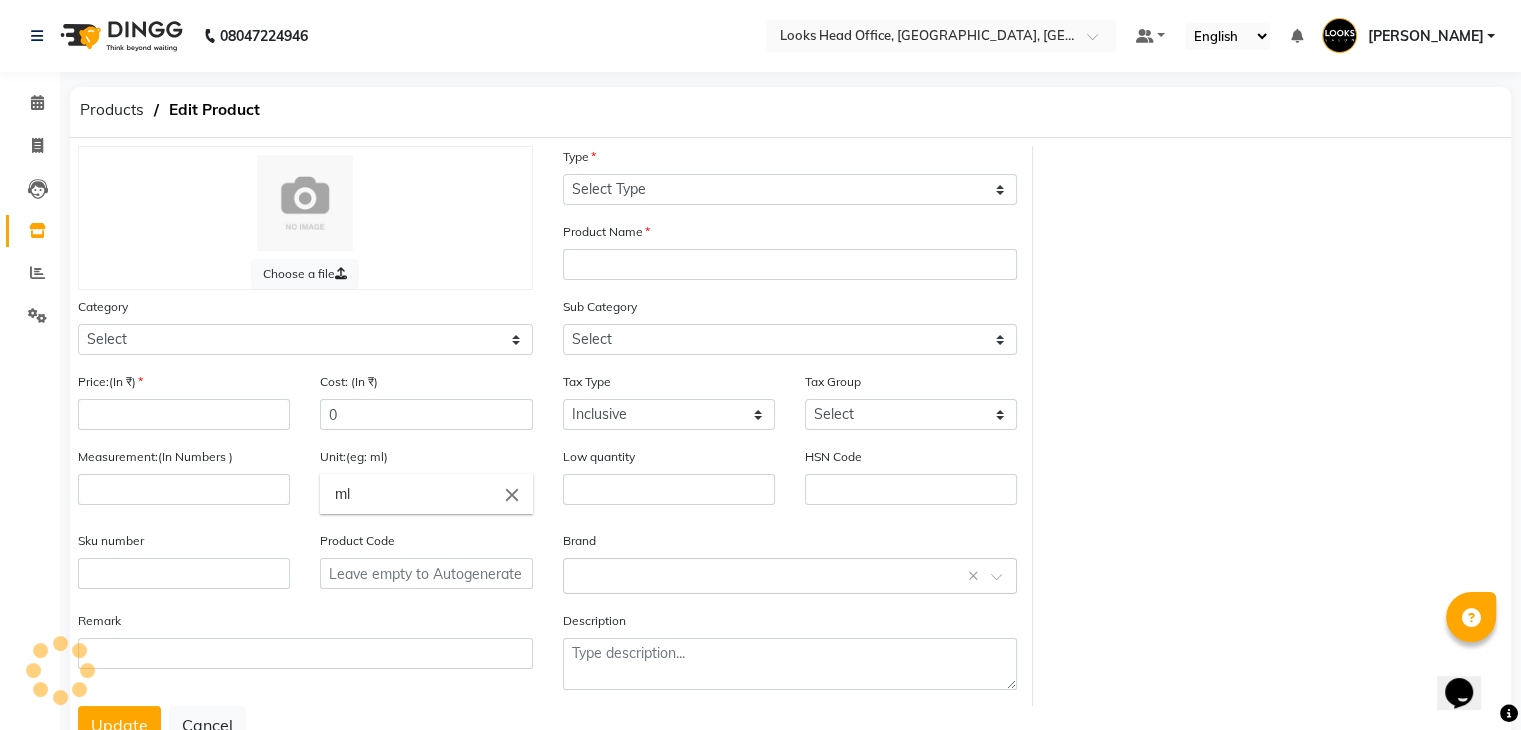 type on "Elixir Original Versatile 75ml-Refillable" 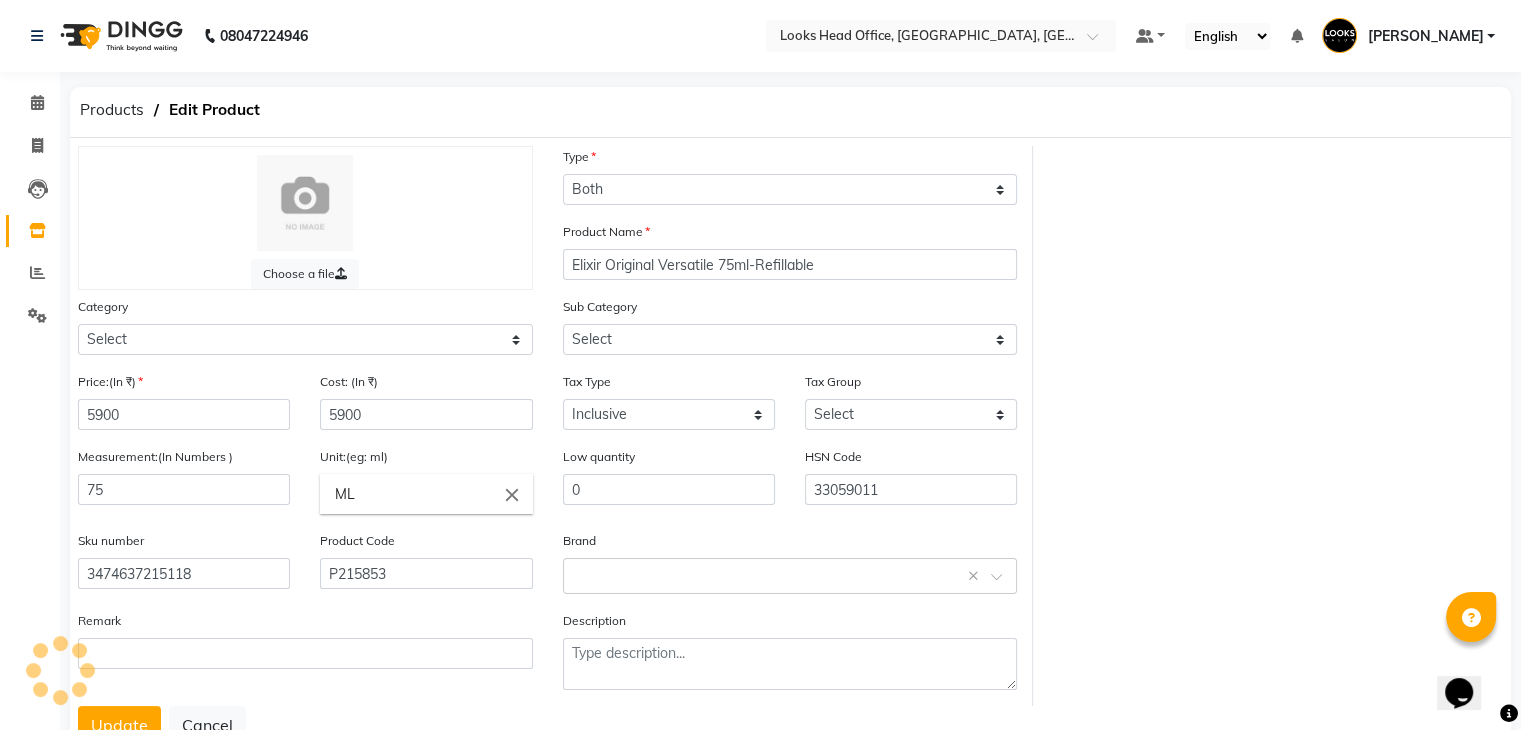 select on "534211450" 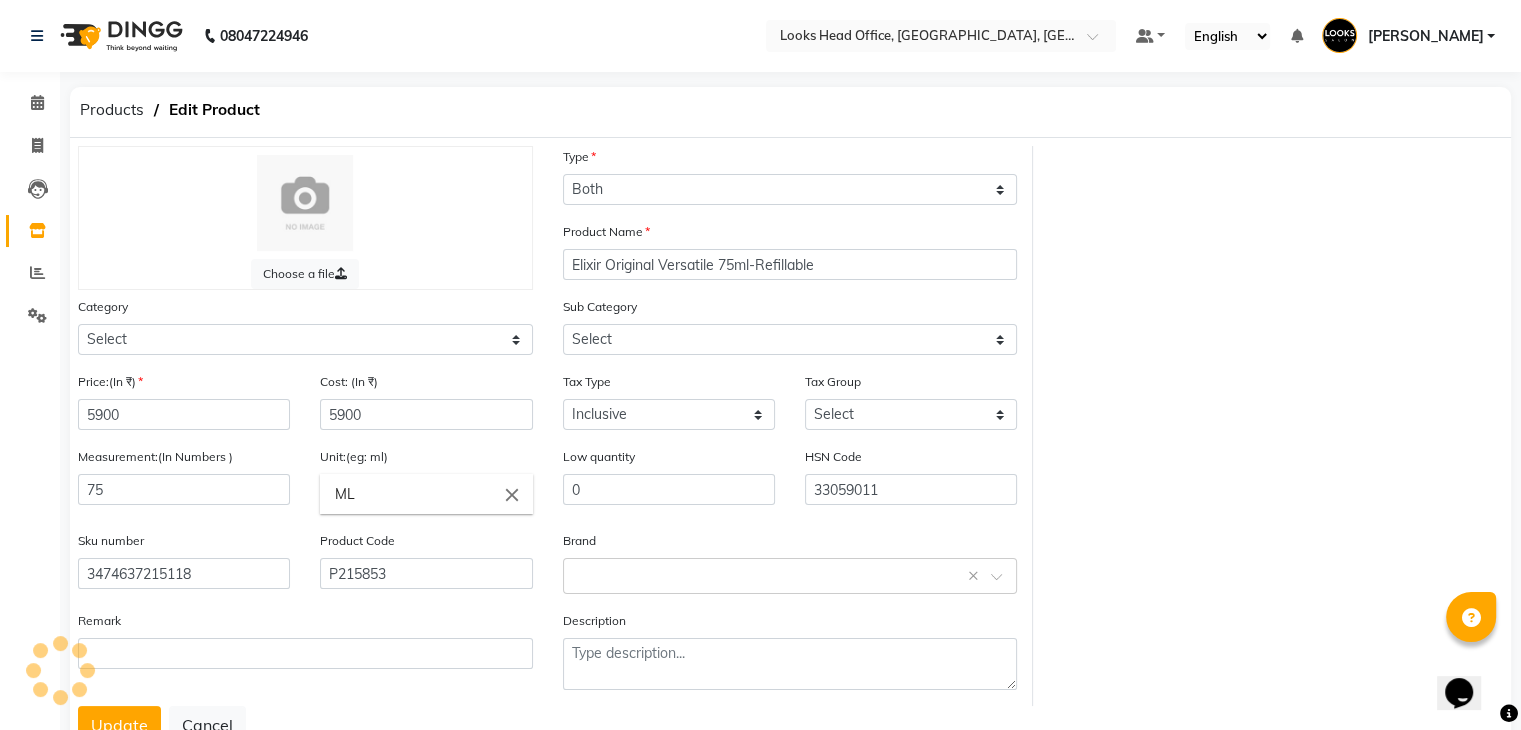 select on "5342114511" 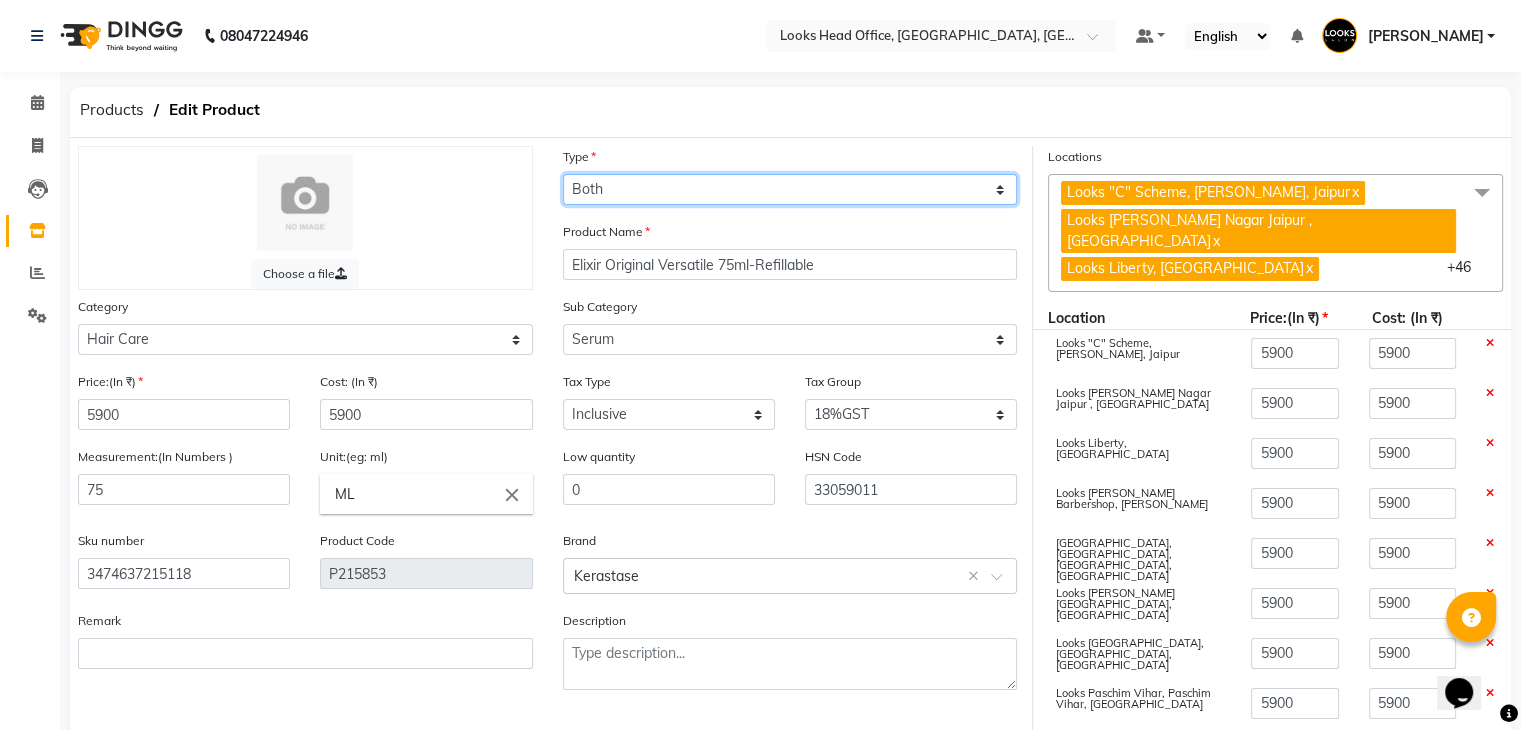 click on "Select Type Both Retail Consumable" 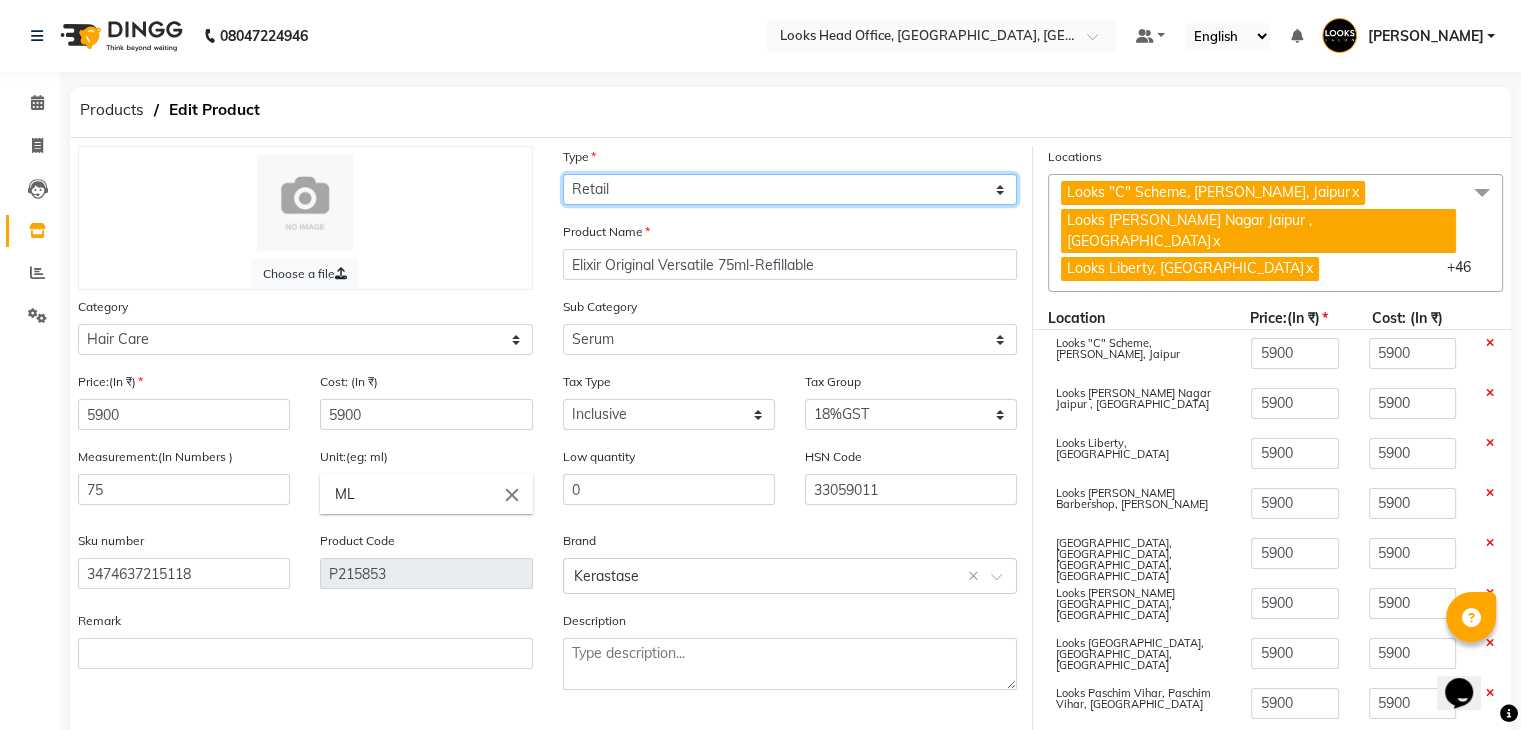 click on "Select Type Both Retail Consumable" 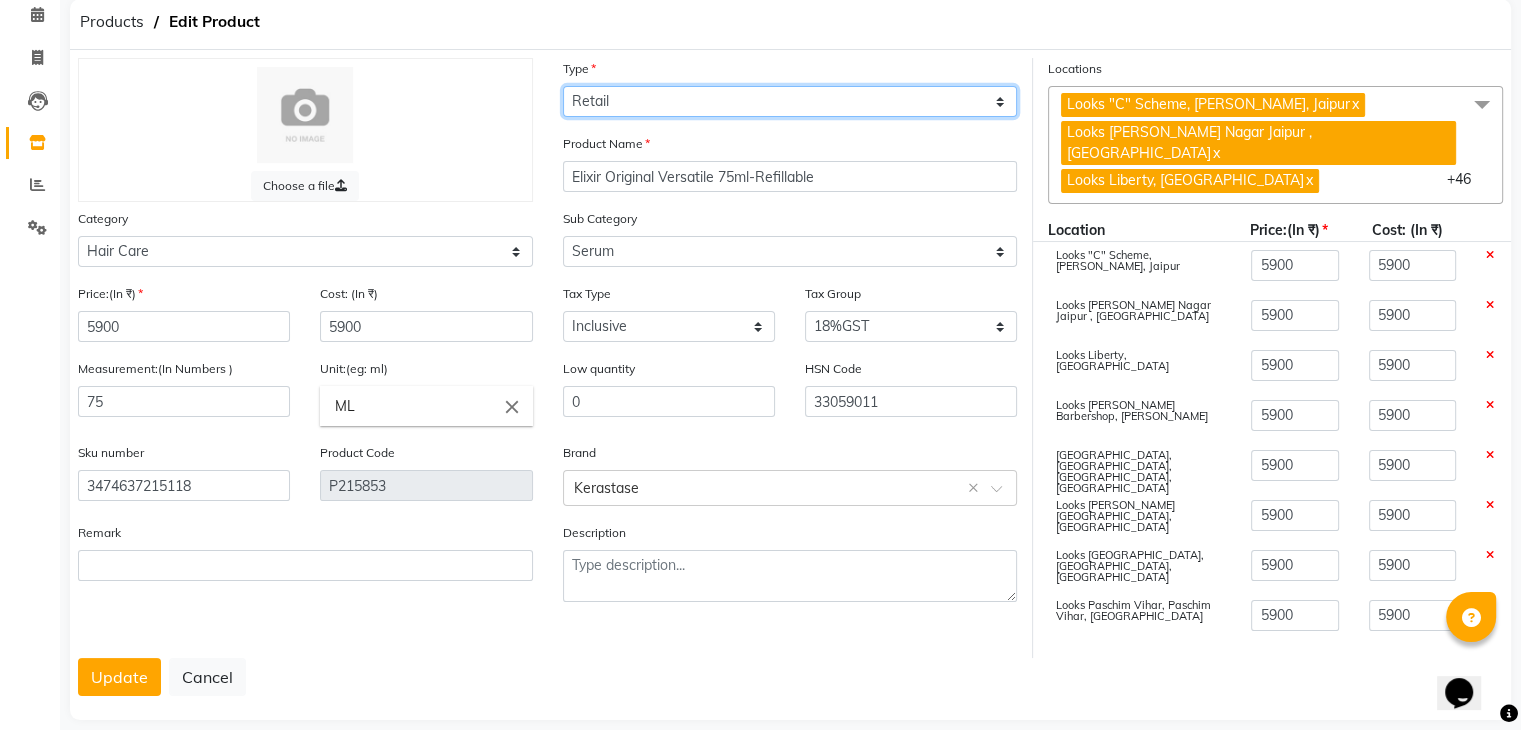 scroll, scrollTop: 89, scrollLeft: 0, axis: vertical 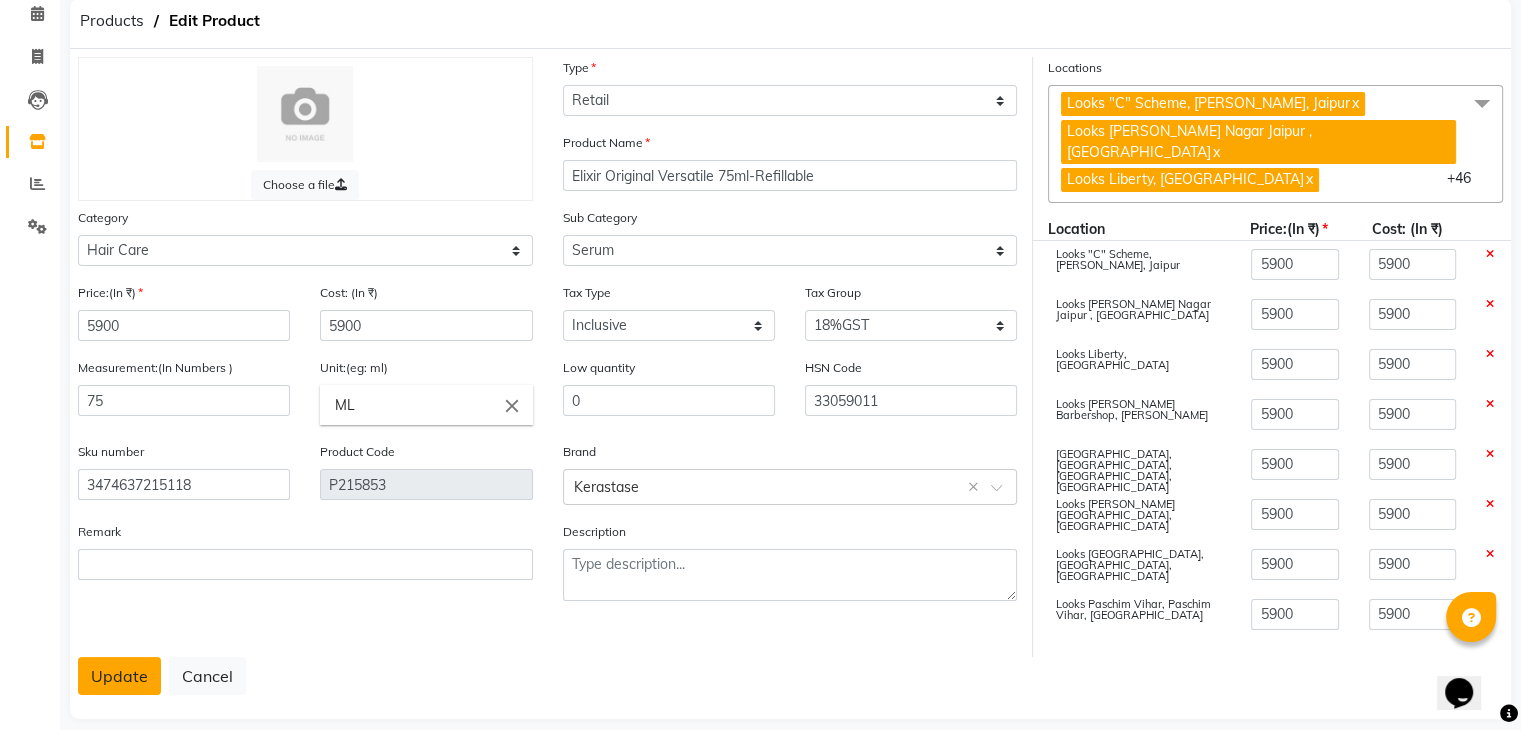 click on "Update" 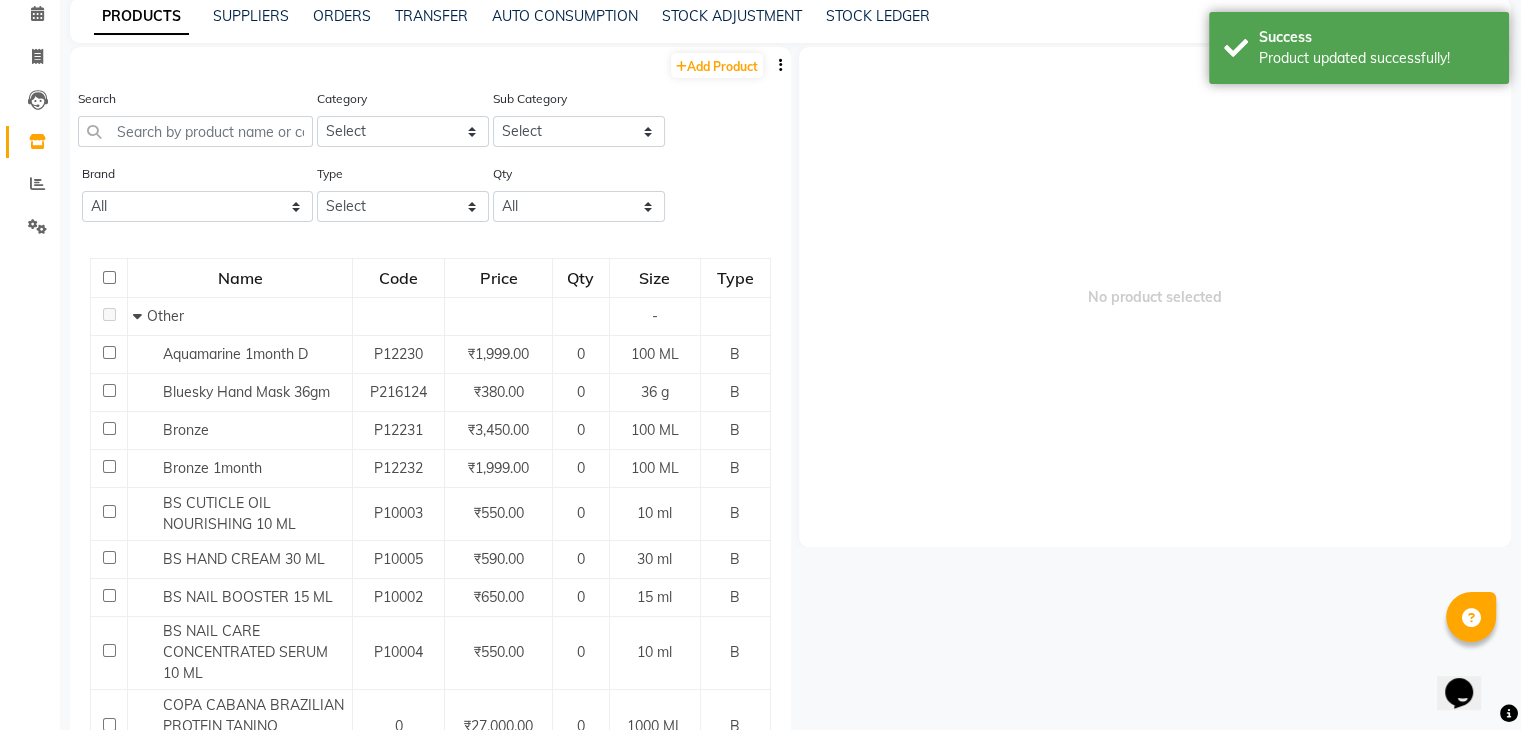 scroll, scrollTop: 13, scrollLeft: 0, axis: vertical 